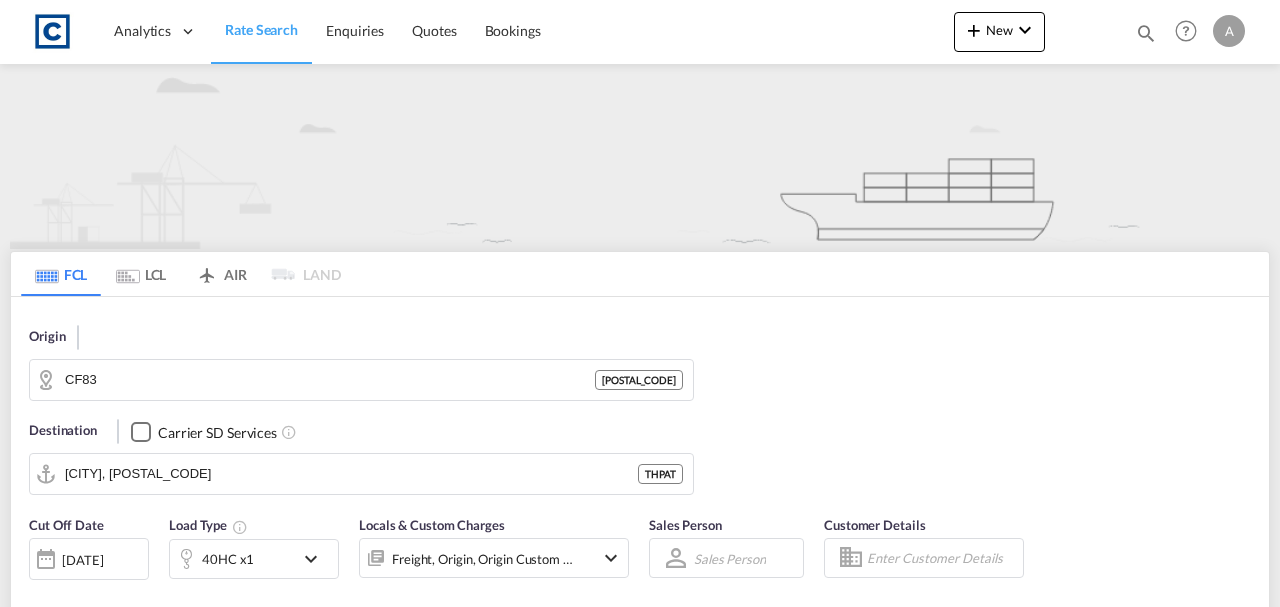 scroll, scrollTop: 0, scrollLeft: 0, axis: both 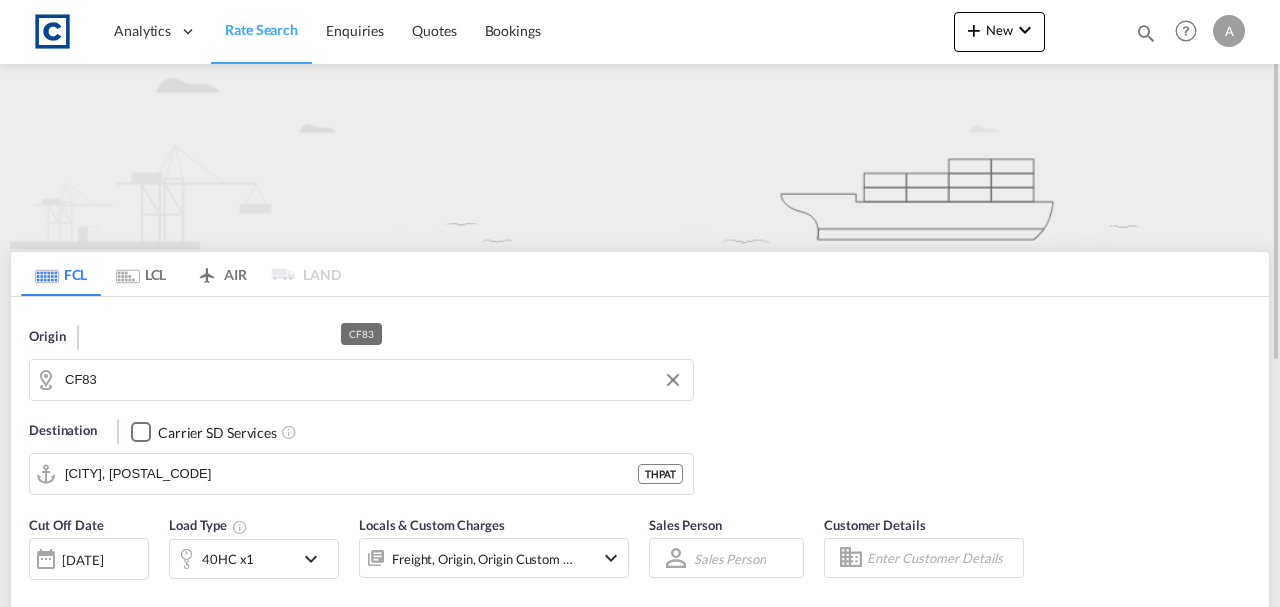 click on "CF83" at bounding box center (374, 380) 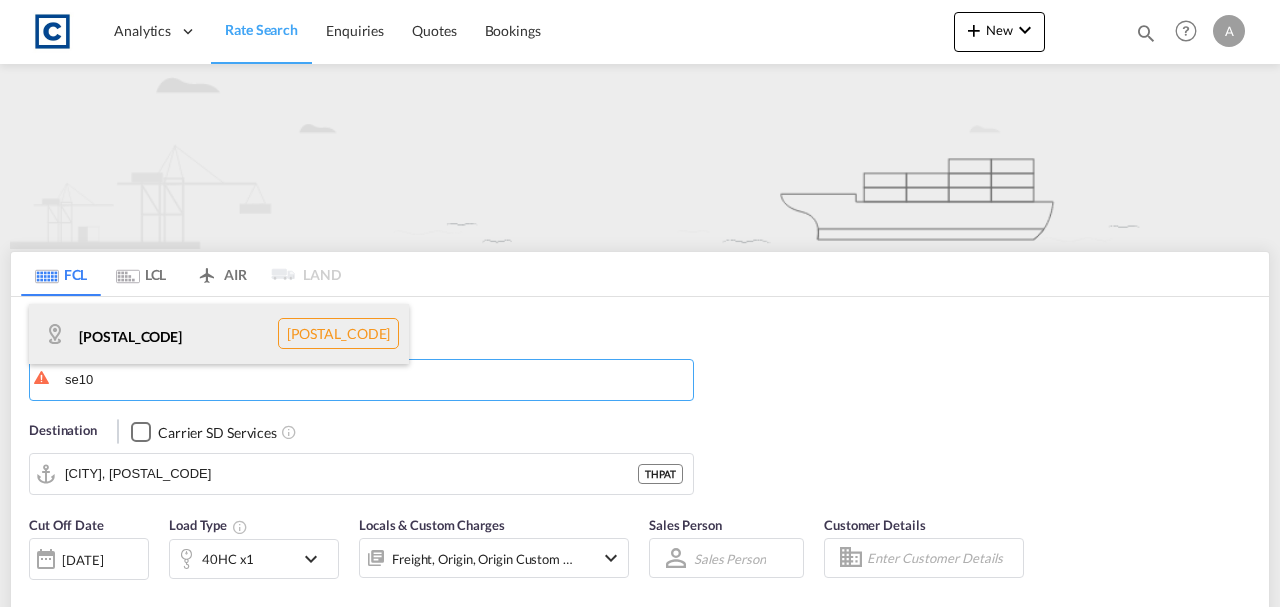 click on "SE10 GB-SE10" at bounding box center (219, 334) 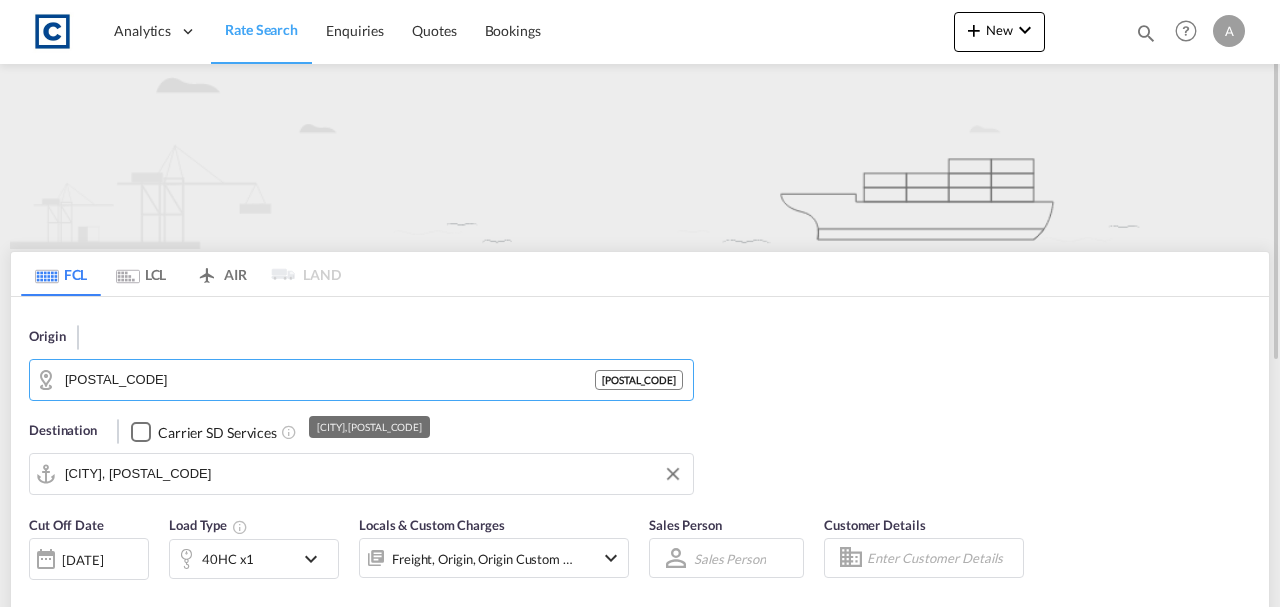 click on "Pat Bangkok, THPAT" at bounding box center (374, 474) 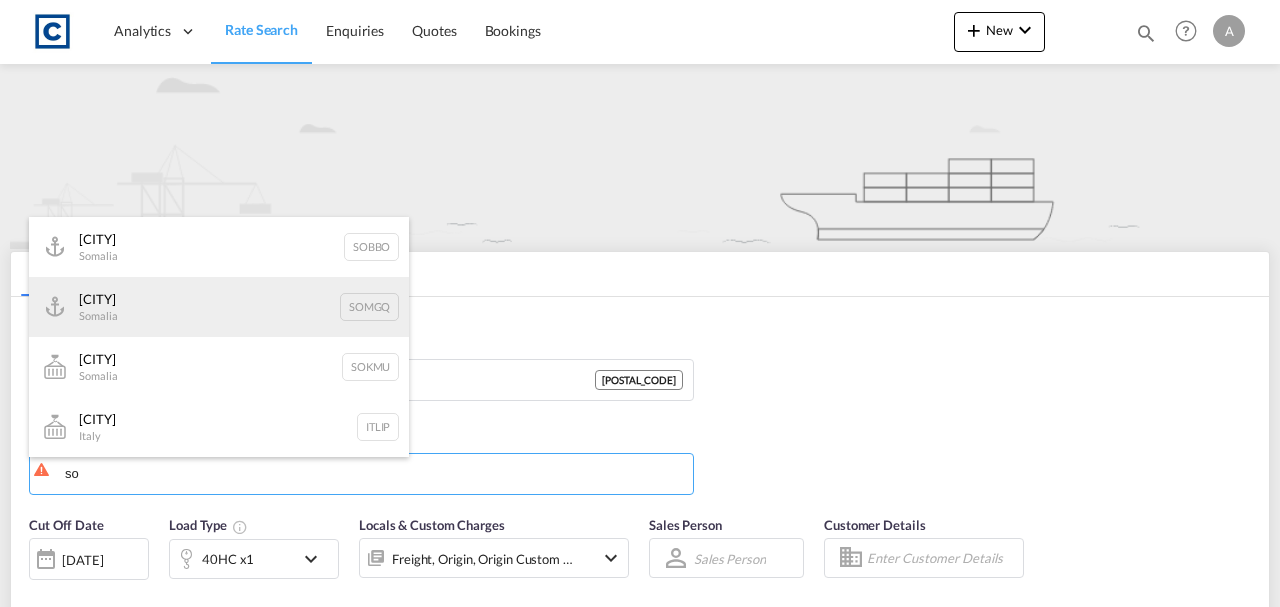 click on "Lipari
Italy
ITLIP" at bounding box center [219, 427] 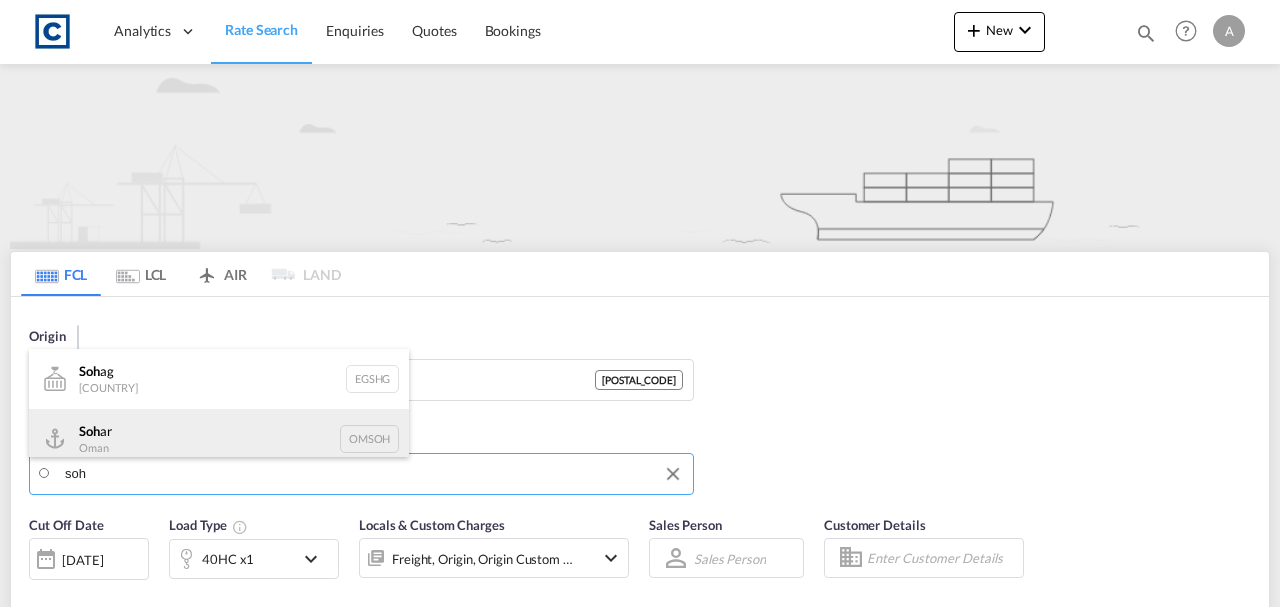 click on "Soh ar
Oman
OMSOH" at bounding box center (219, 439) 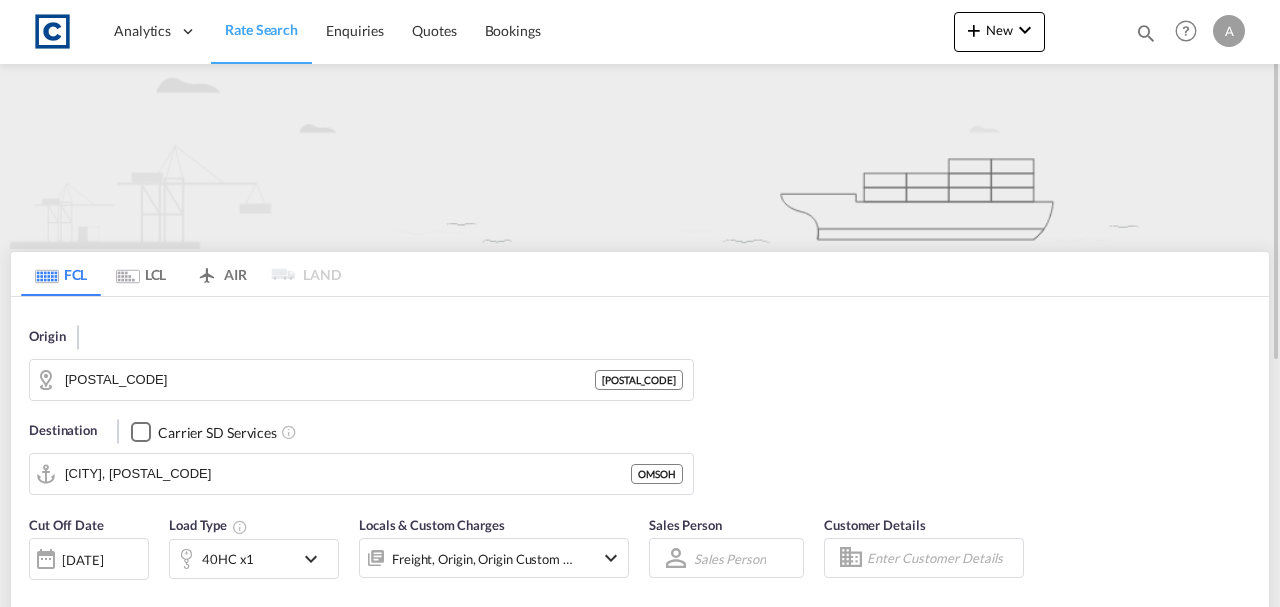 click on "40HC x1" at bounding box center [232, 559] 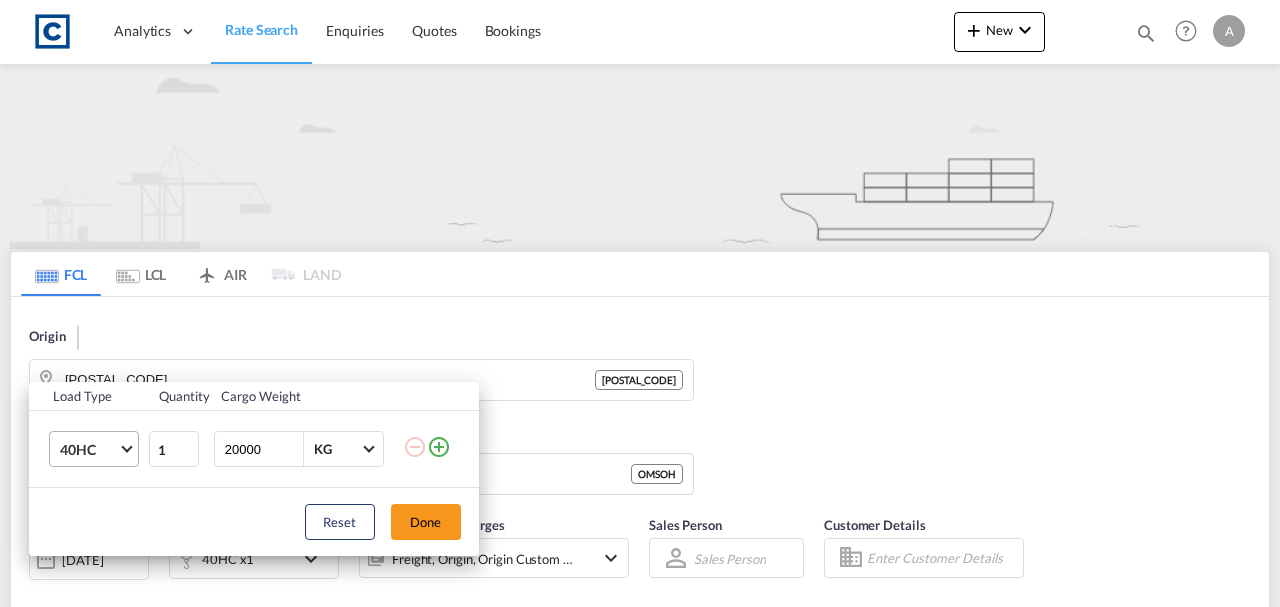 click on "40HC" at bounding box center [89, 450] 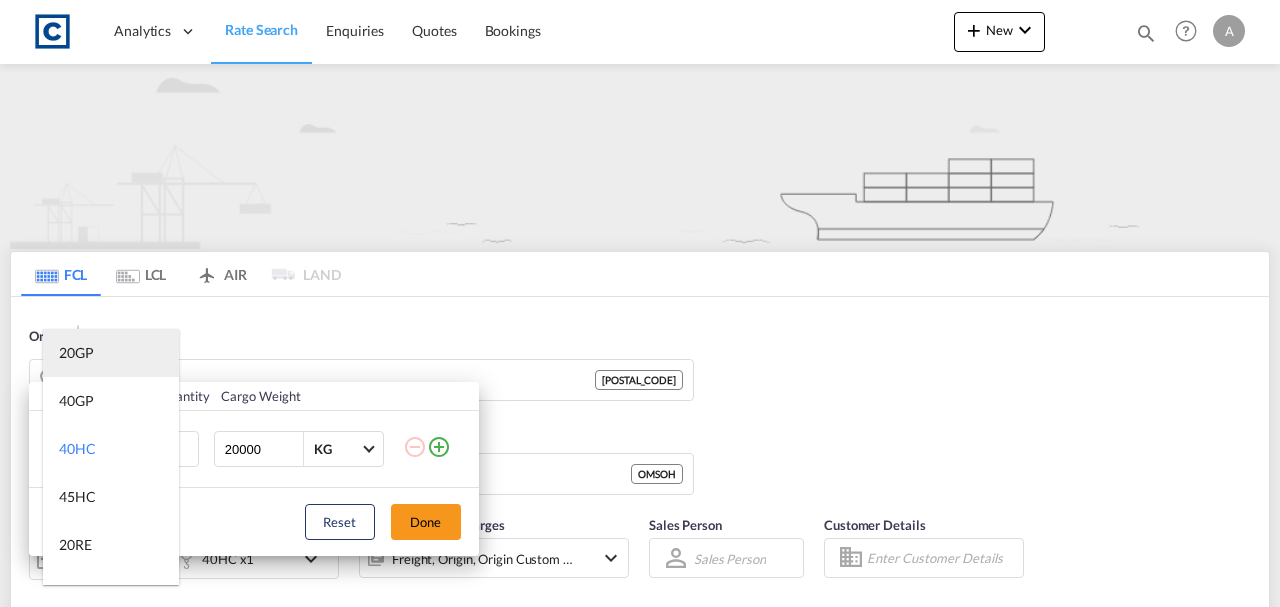 click on "20GP" at bounding box center [111, 353] 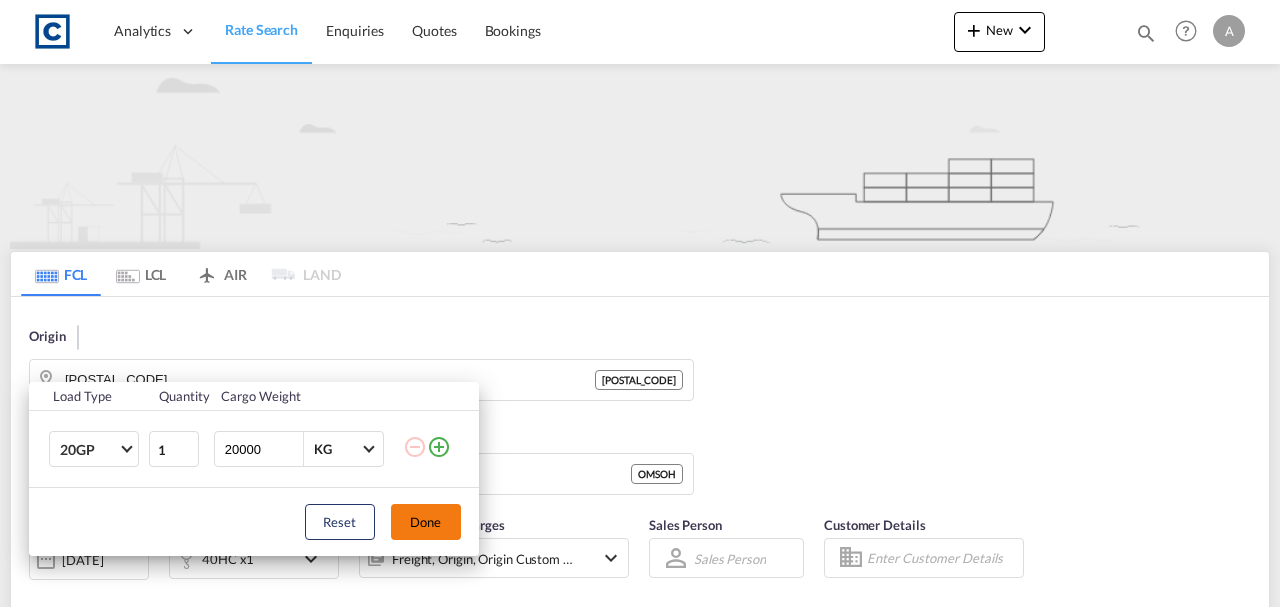 click on "Done" at bounding box center (426, 522) 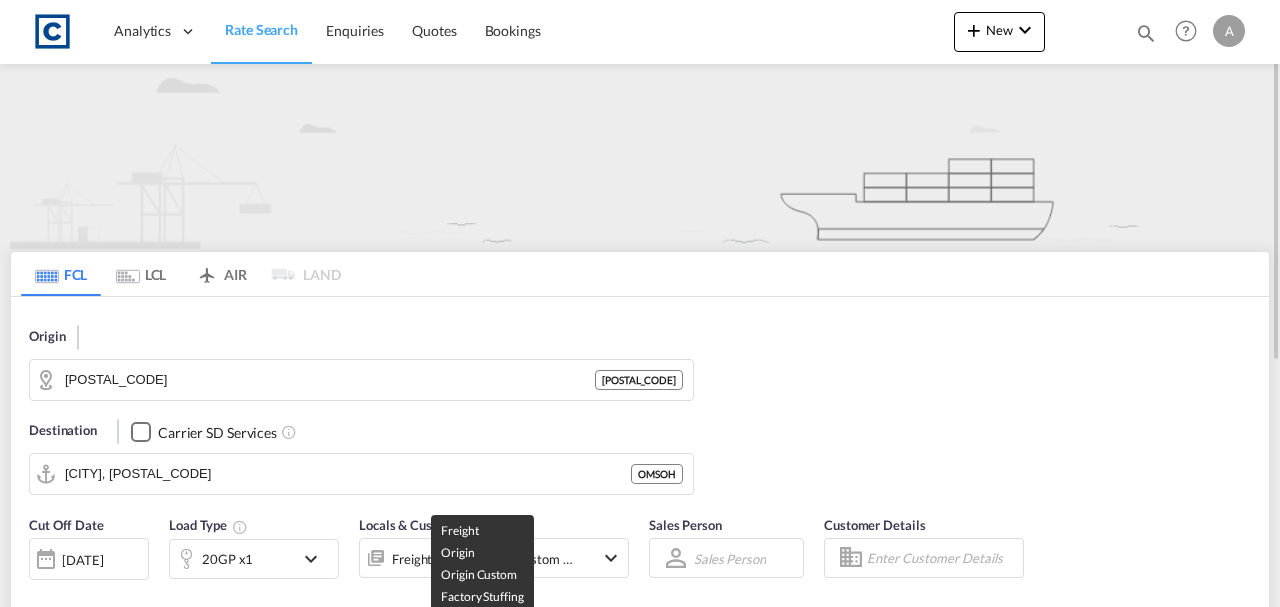 click on "Freight,  Origin,  Origin Custom +1" at bounding box center [483, 559] 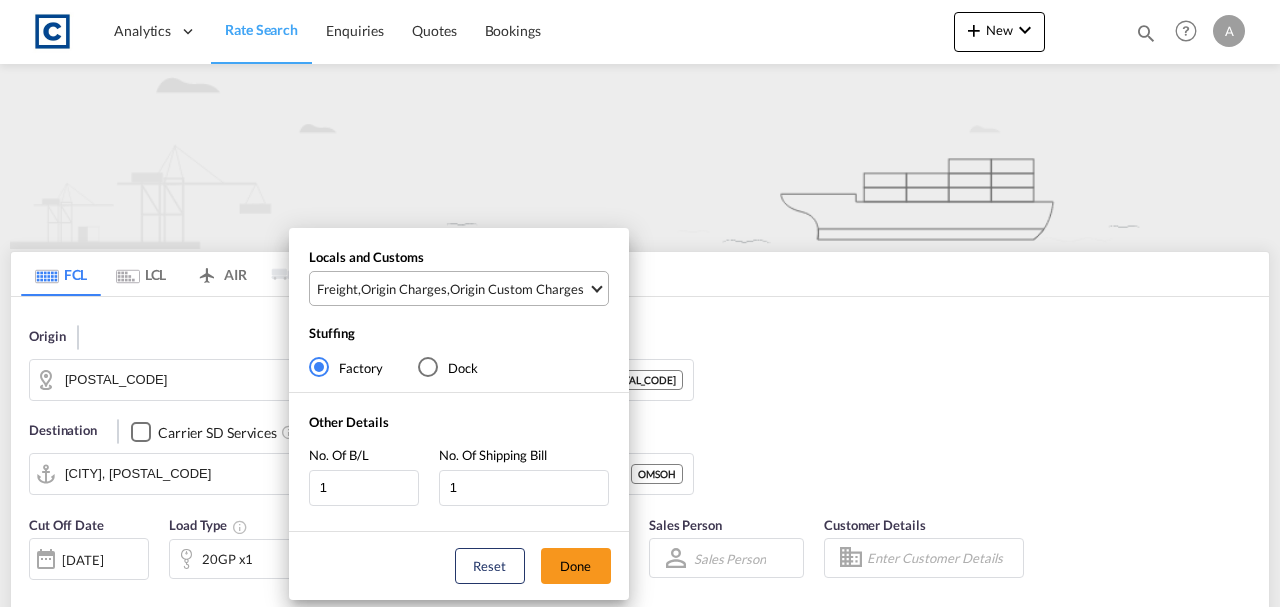 click on "Origin Custom Charges" at bounding box center (517, 289) 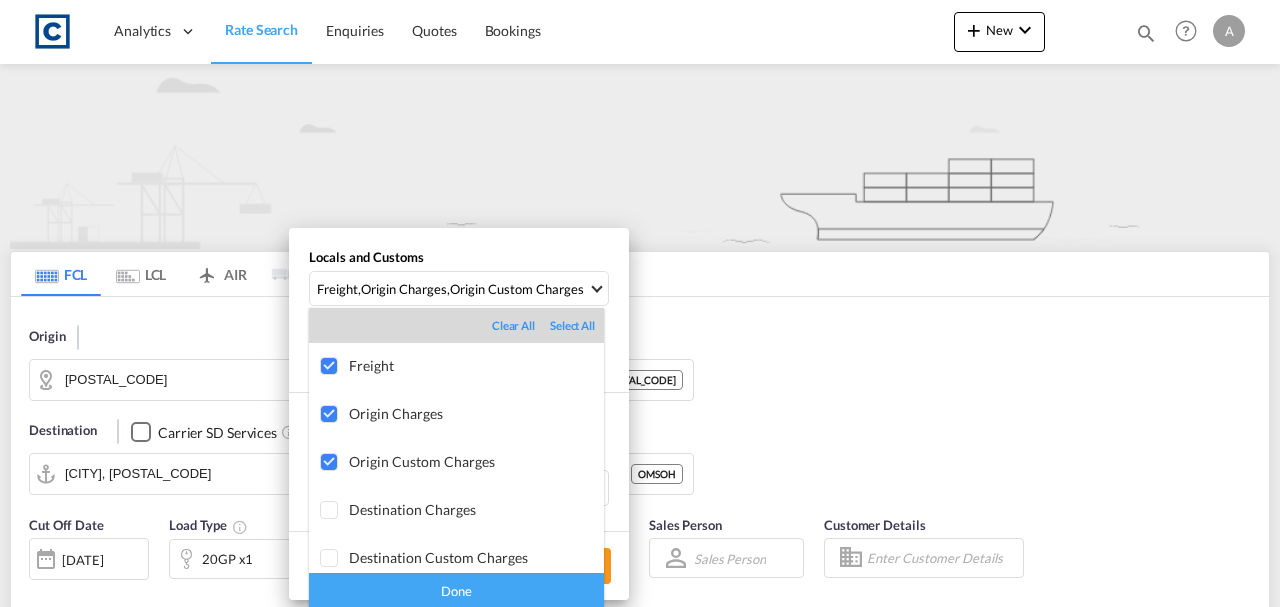 click on "Done" at bounding box center (456, 590) 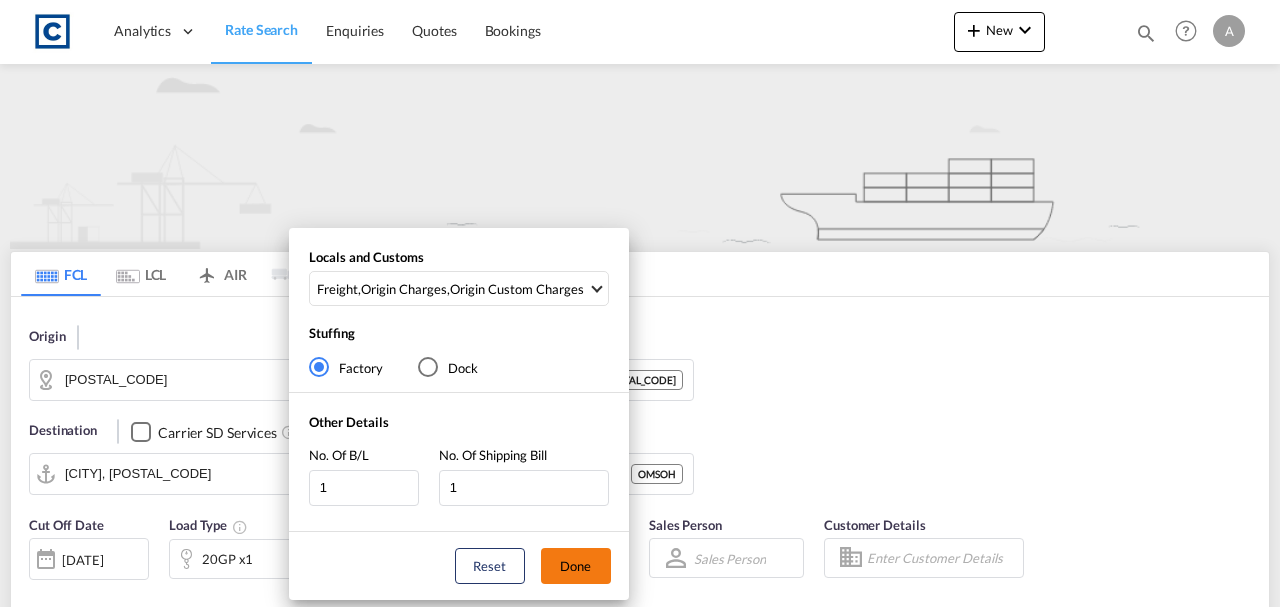 click on "Done" at bounding box center [576, 566] 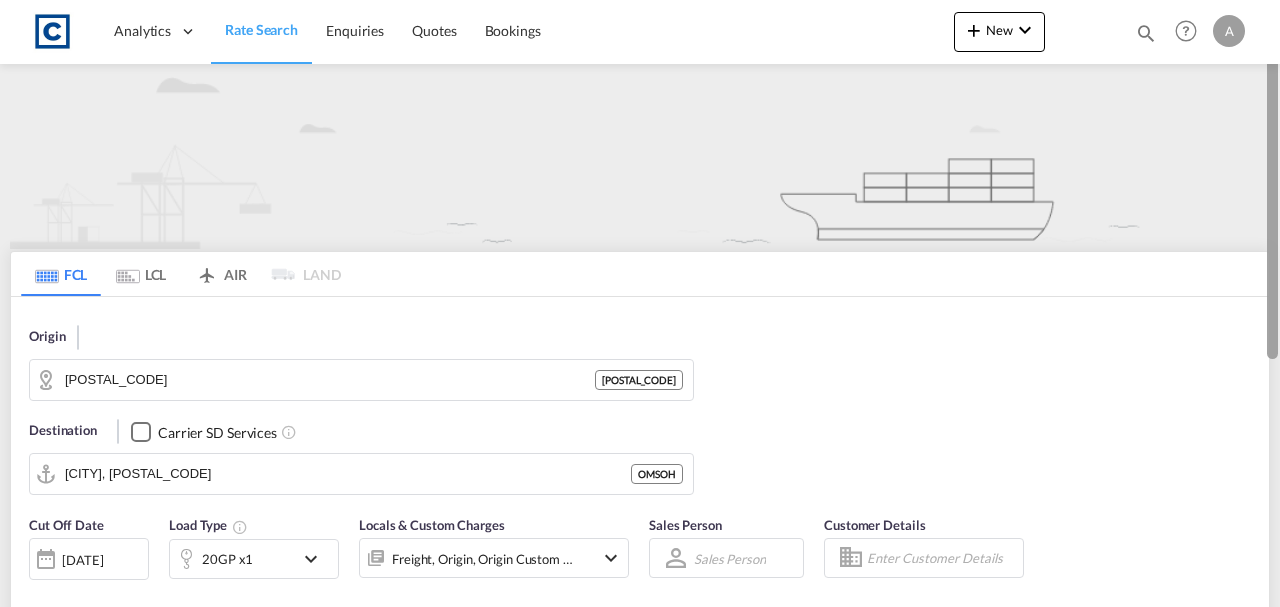 drag, startPoint x: 1279, startPoint y: 236, endPoint x: 1279, endPoint y: 331, distance: 95 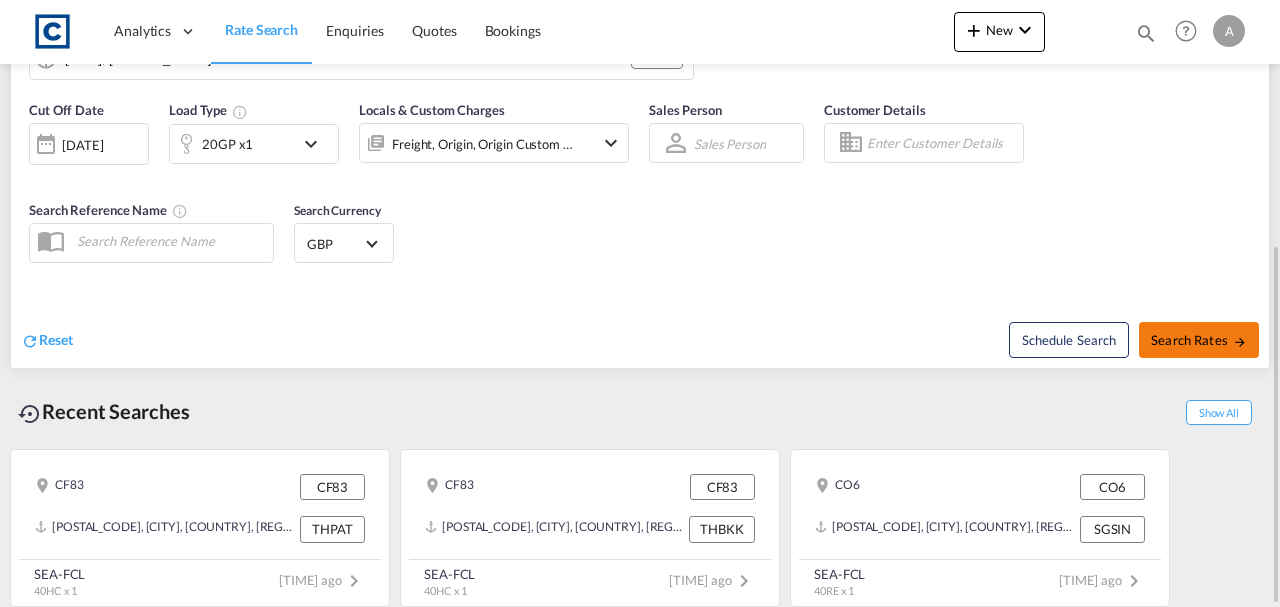 click on "Search Rates" at bounding box center [1199, 340] 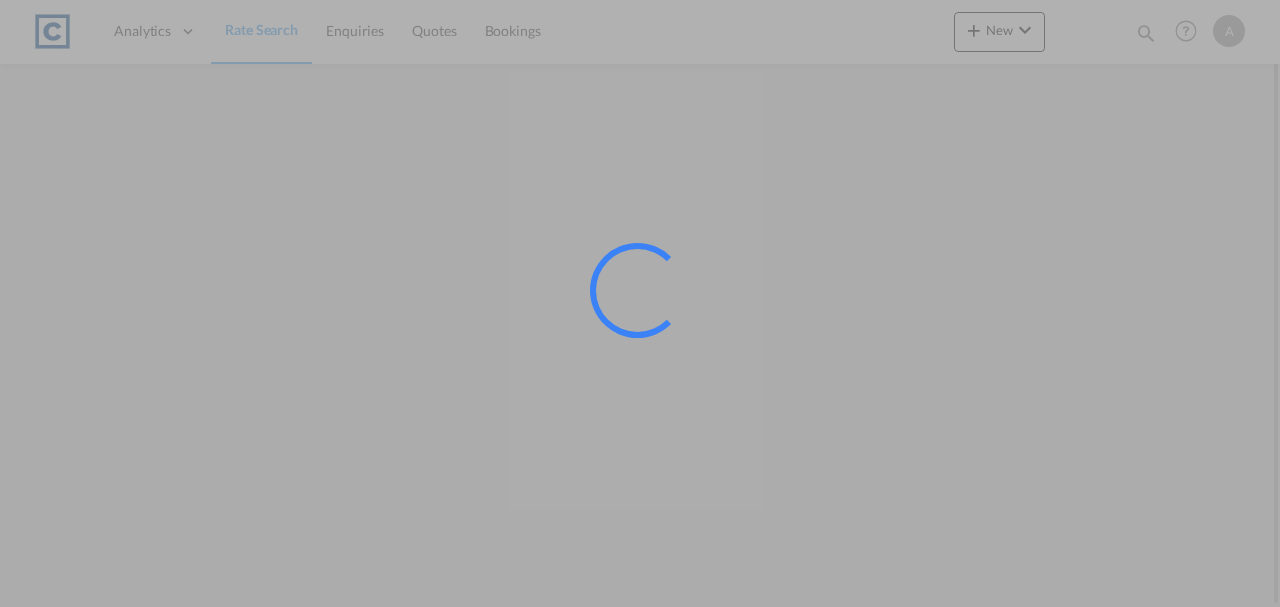 scroll, scrollTop: 0, scrollLeft: 0, axis: both 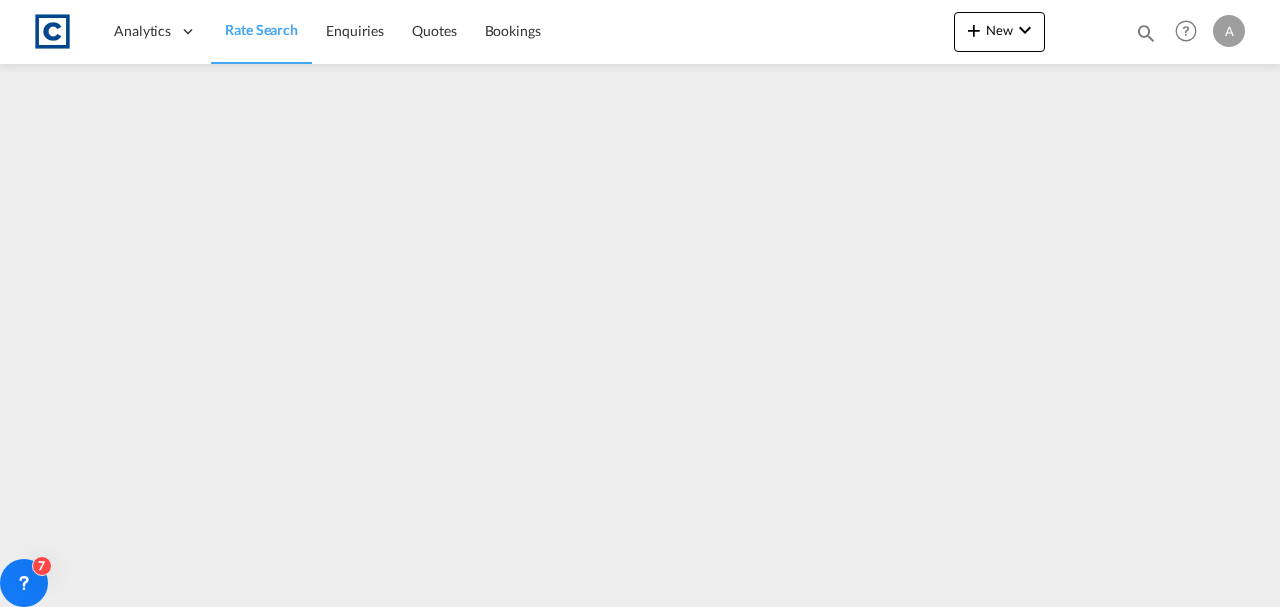 click on "Rate Search" at bounding box center (261, 29) 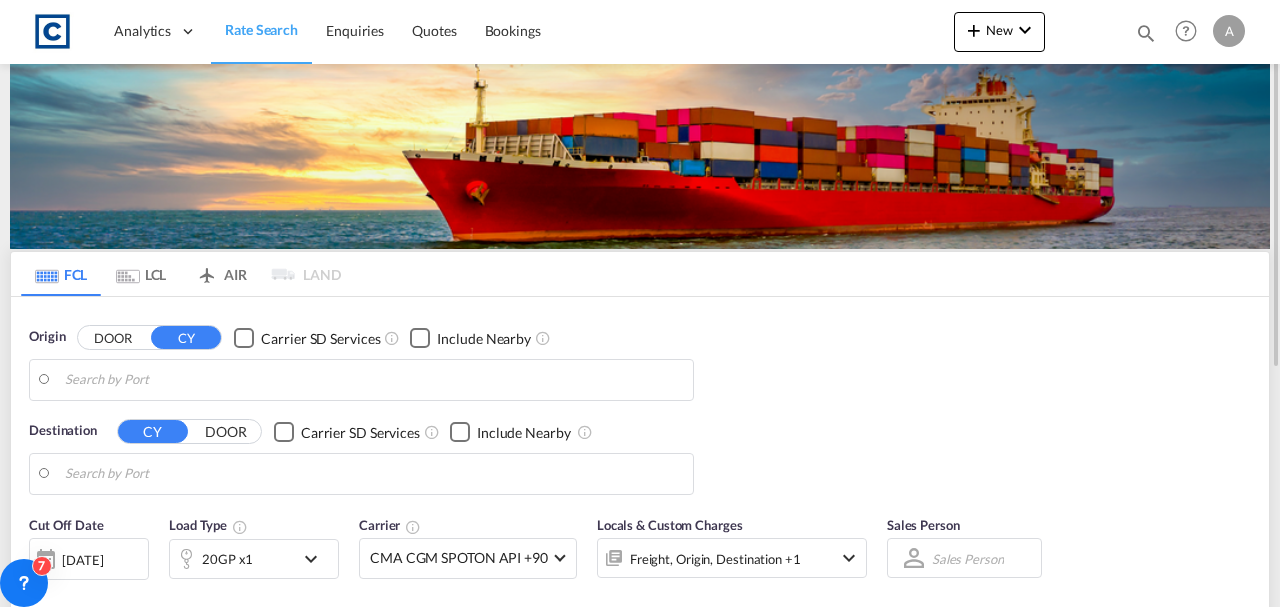 type on "GB-SE10, Greenwich" 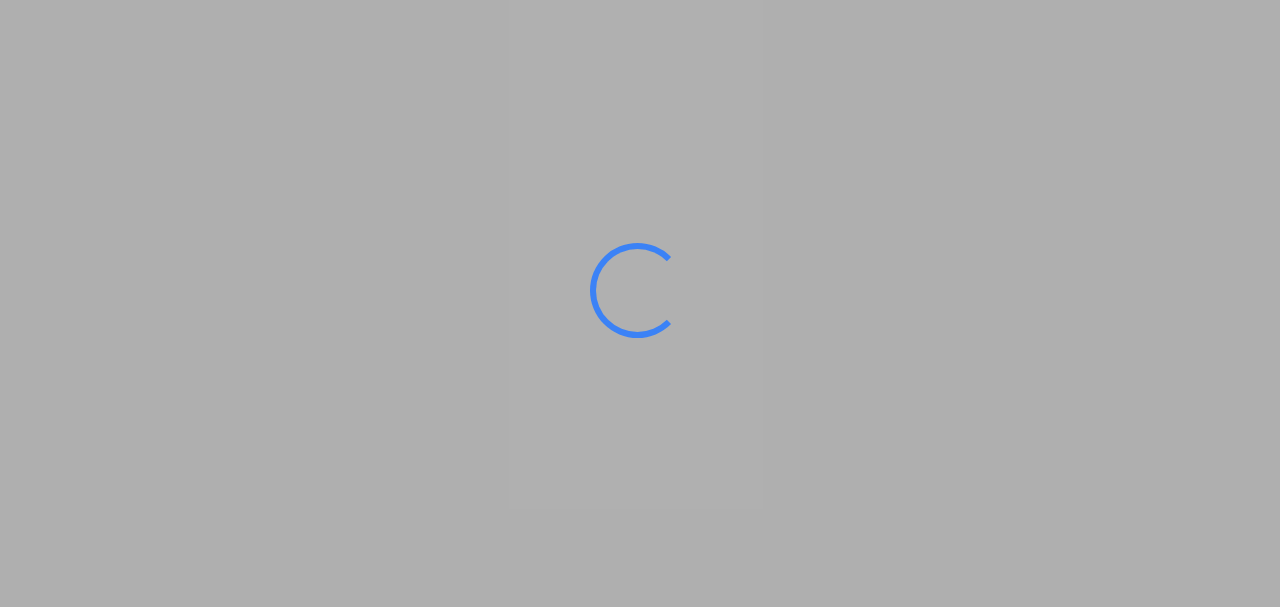 scroll, scrollTop: 0, scrollLeft: 0, axis: both 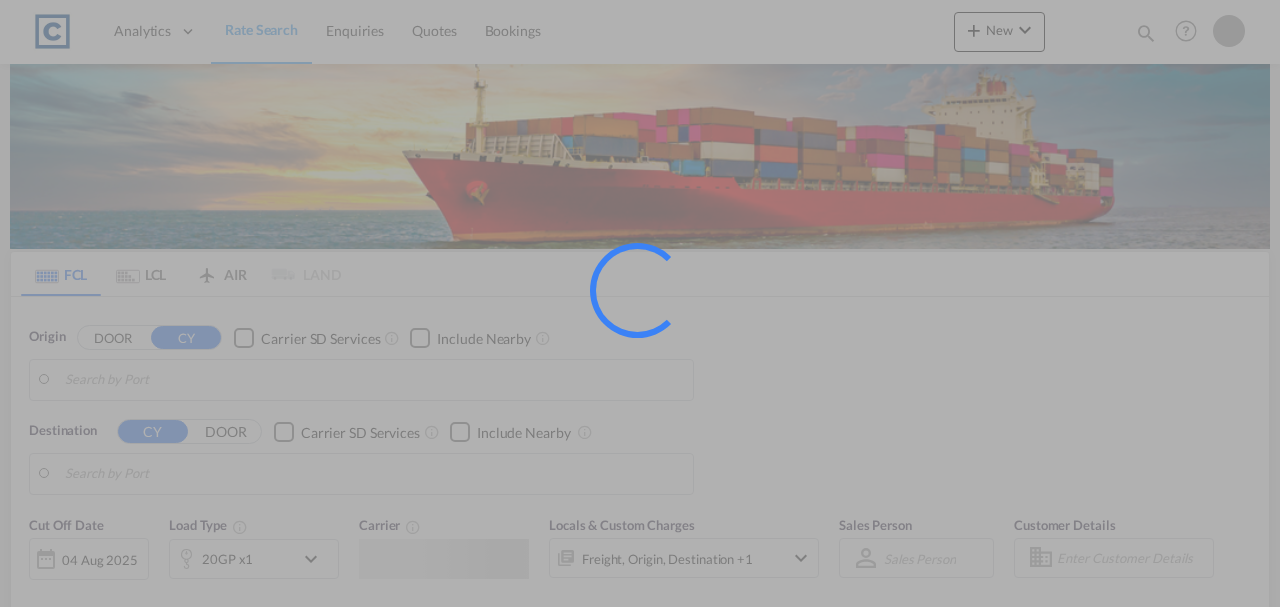 type on "[COUNTRY_CODE]-[POSTAL_CODE], [CITY]" 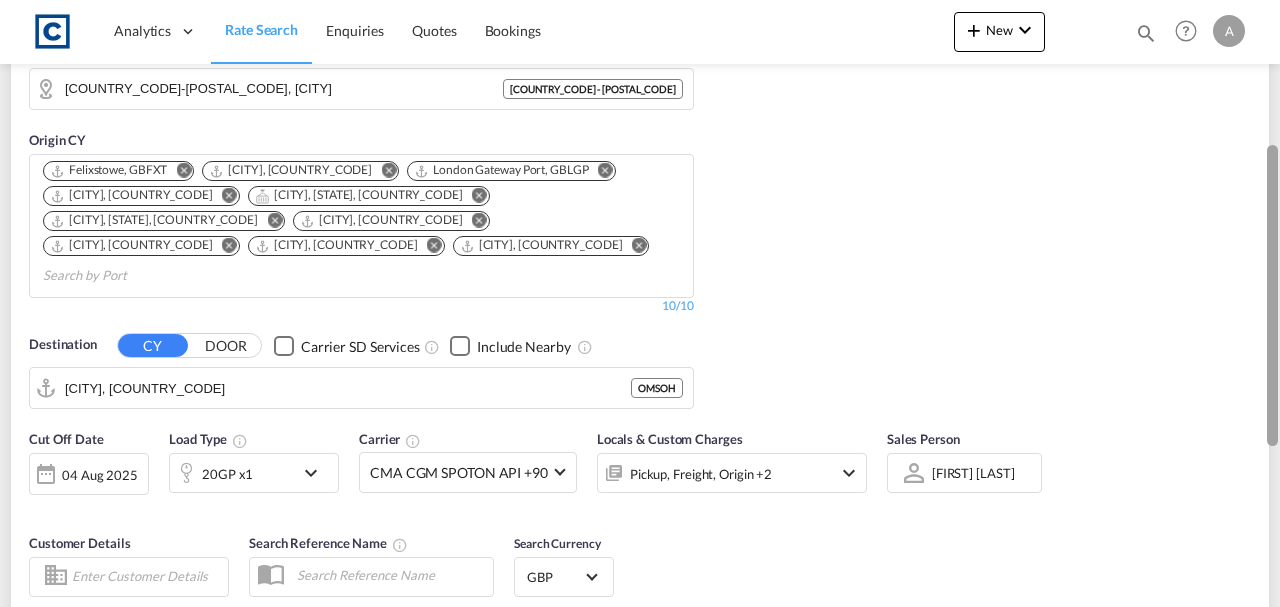 drag, startPoint x: 1277, startPoint y: 172, endPoint x: 1279, endPoint y: 320, distance: 148.01352 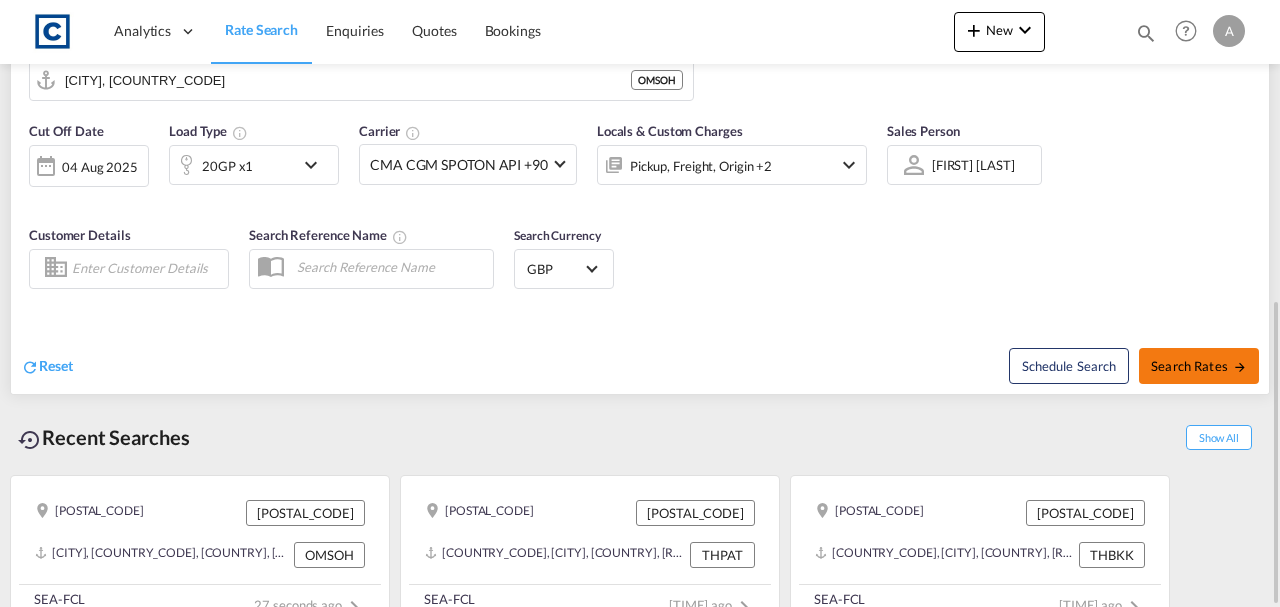 click on "Search Rates" at bounding box center (1199, 366) 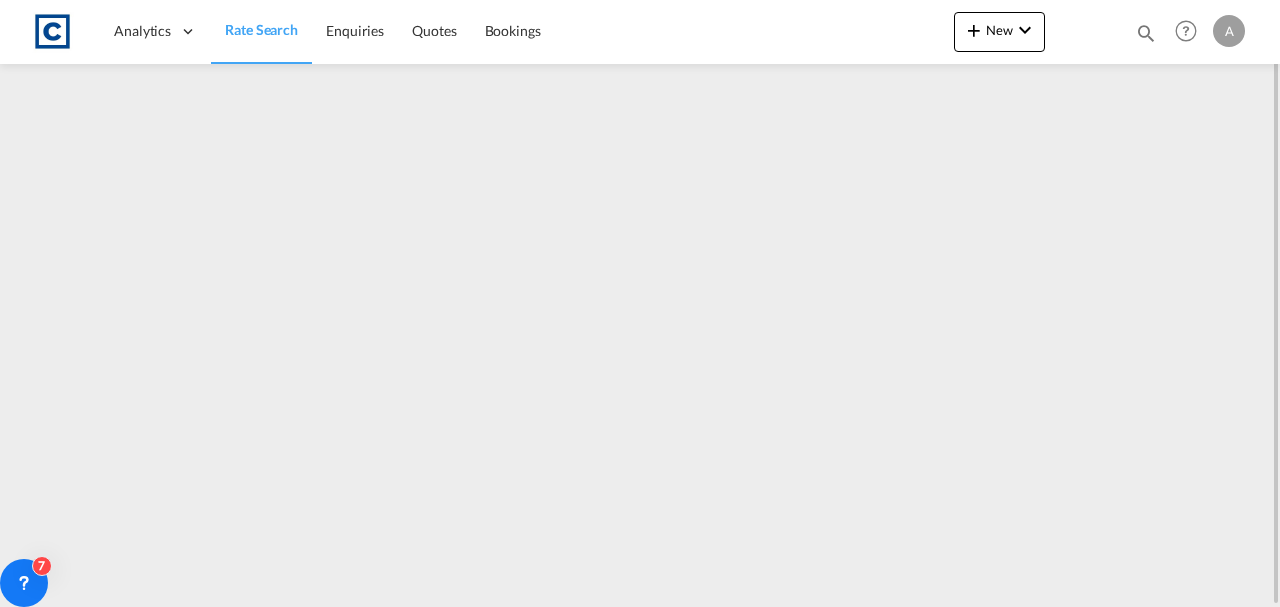 scroll, scrollTop: 0, scrollLeft: 0, axis: both 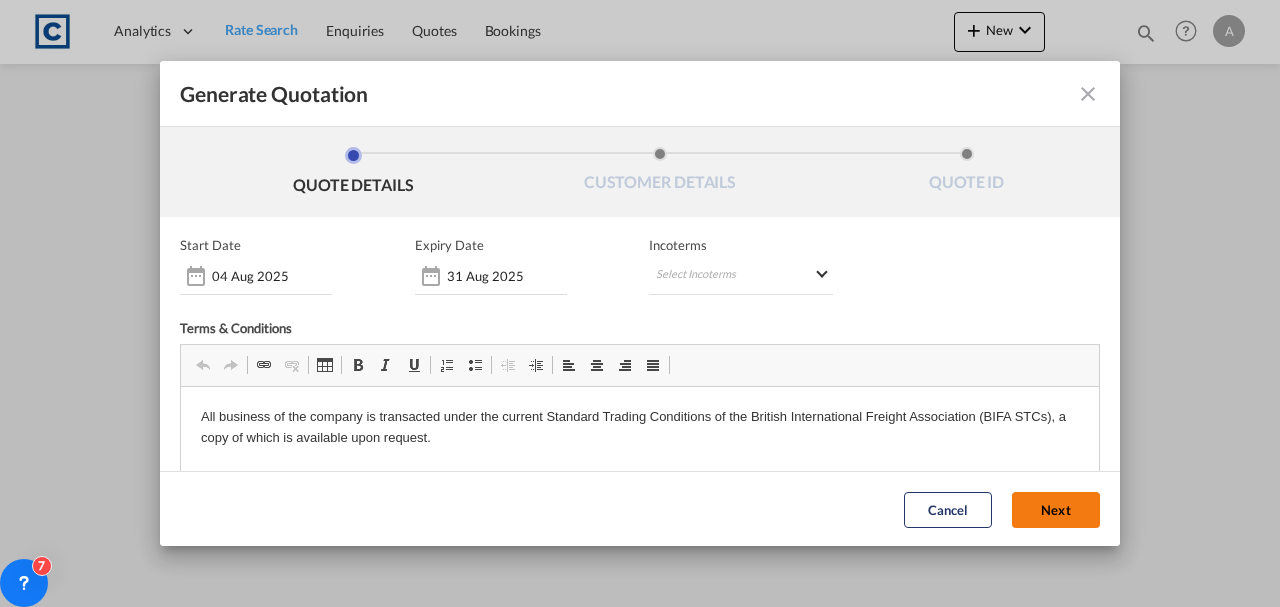 click on "Next" at bounding box center [1056, 509] 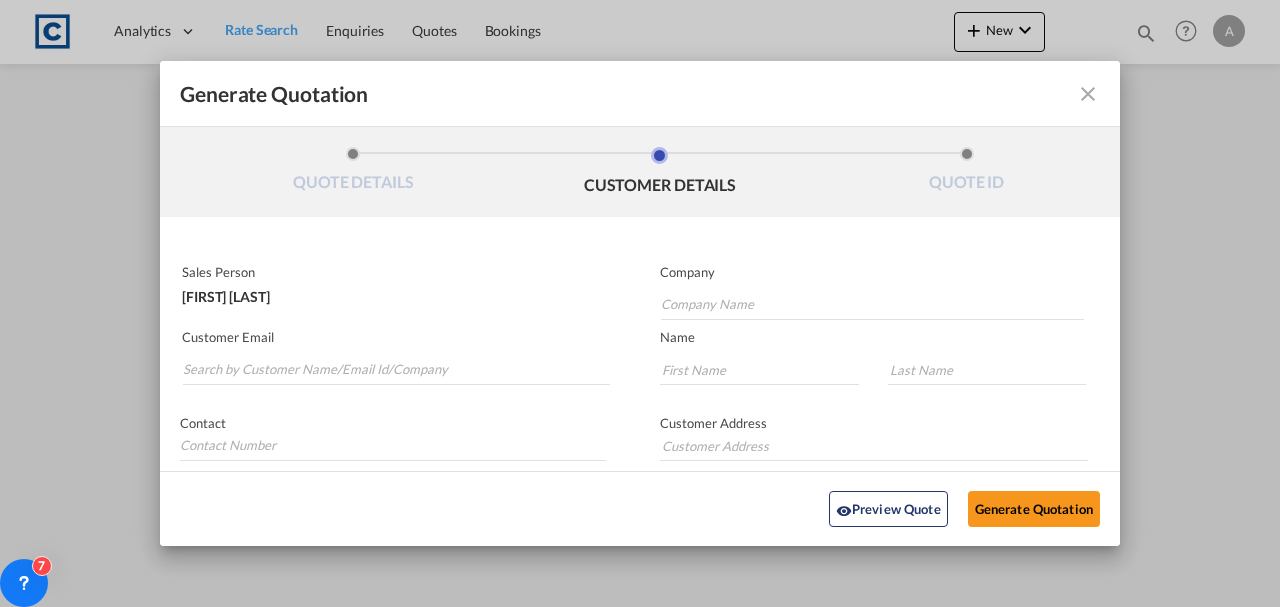scroll, scrollTop: 0, scrollLeft: 0, axis: both 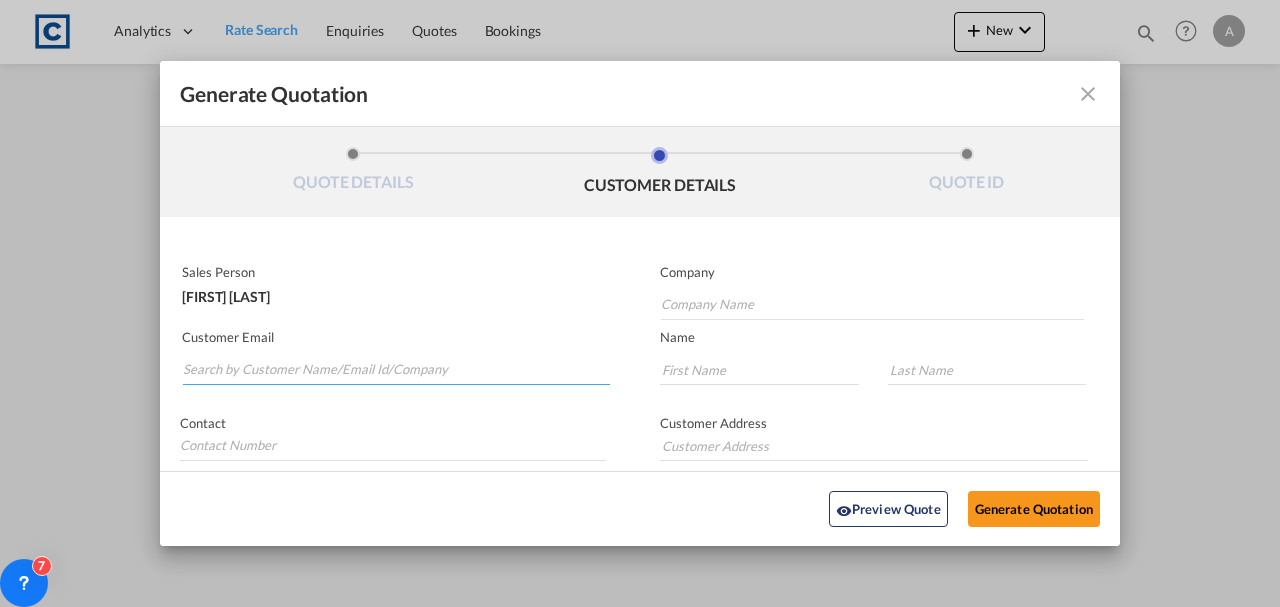 click at bounding box center [396, 370] 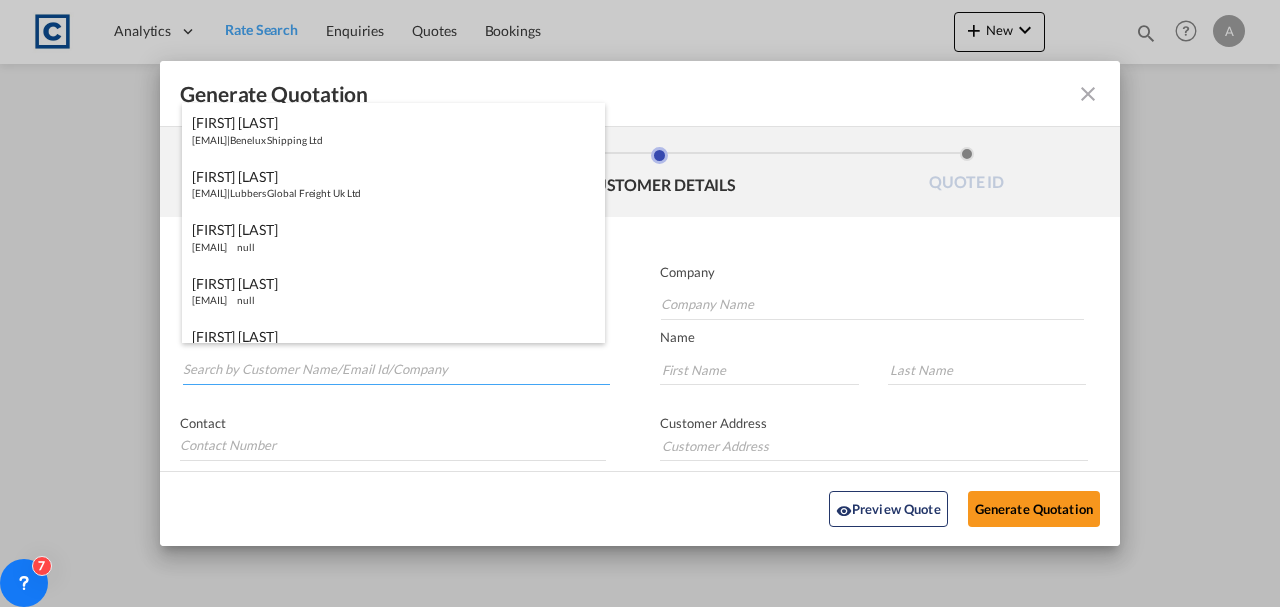 paste on "assia@movinghomecompany.com" 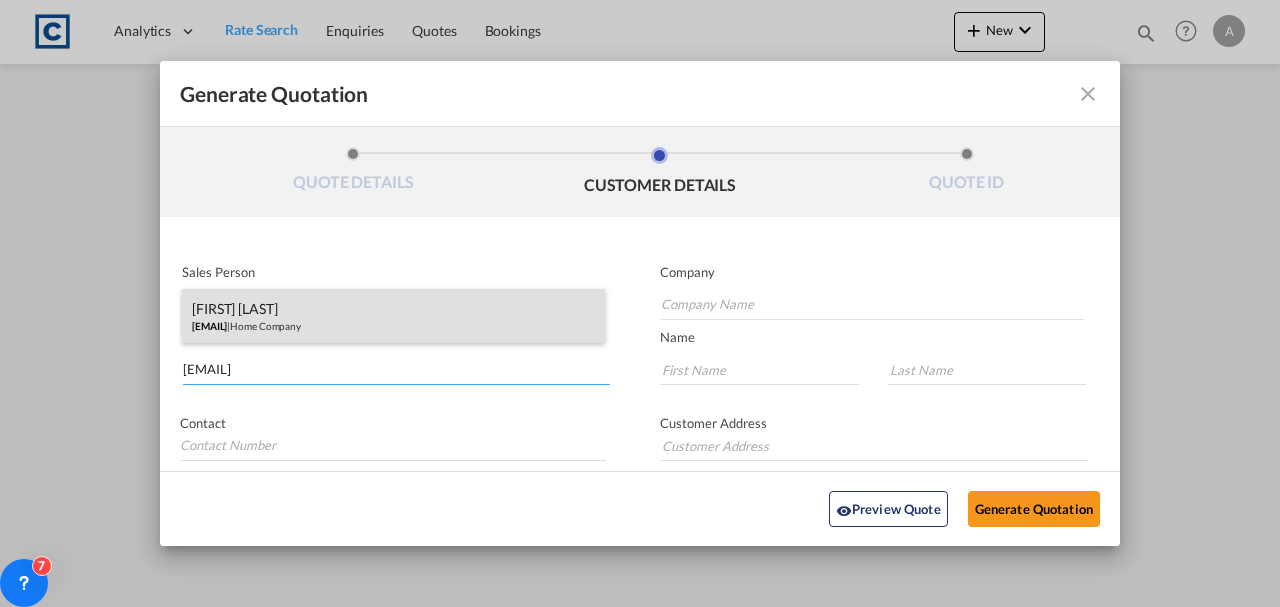 type on "assia@movinghomecompany.com" 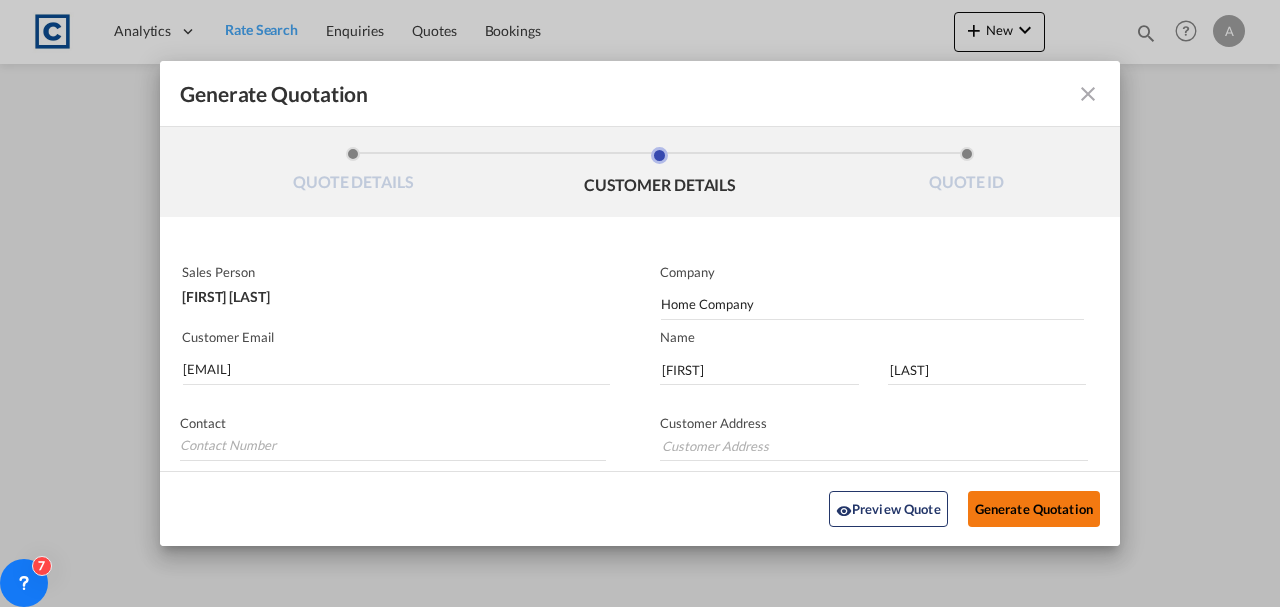 click on "Generate Quotation" at bounding box center (1034, 509) 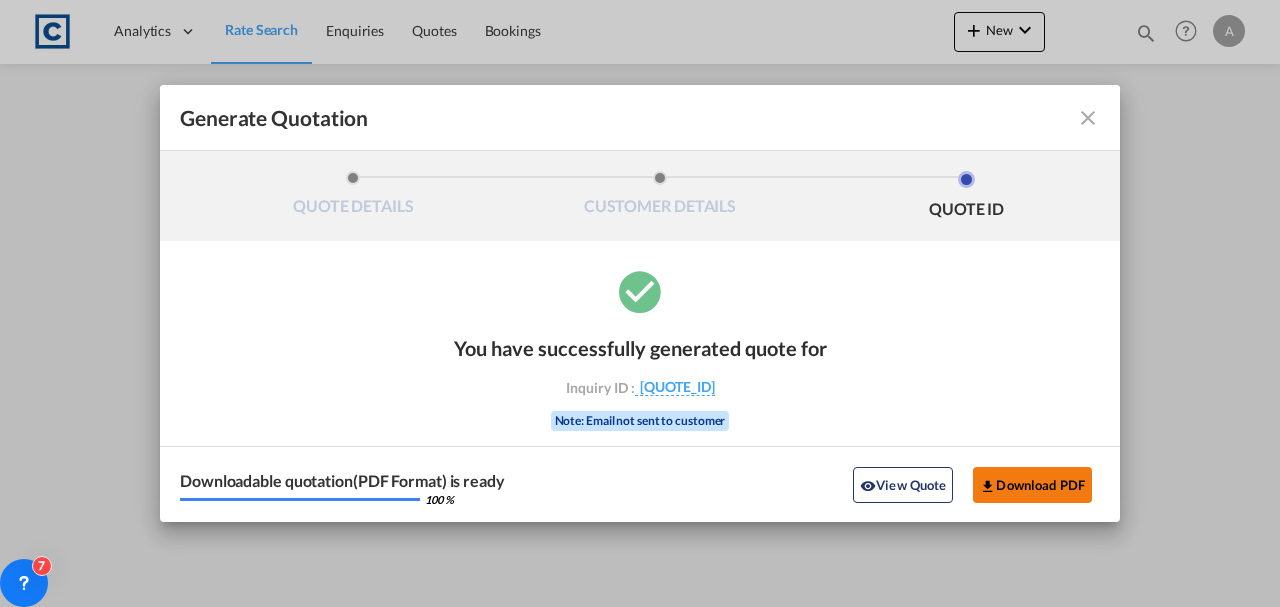 click on "Download PDF" at bounding box center (1032, 485) 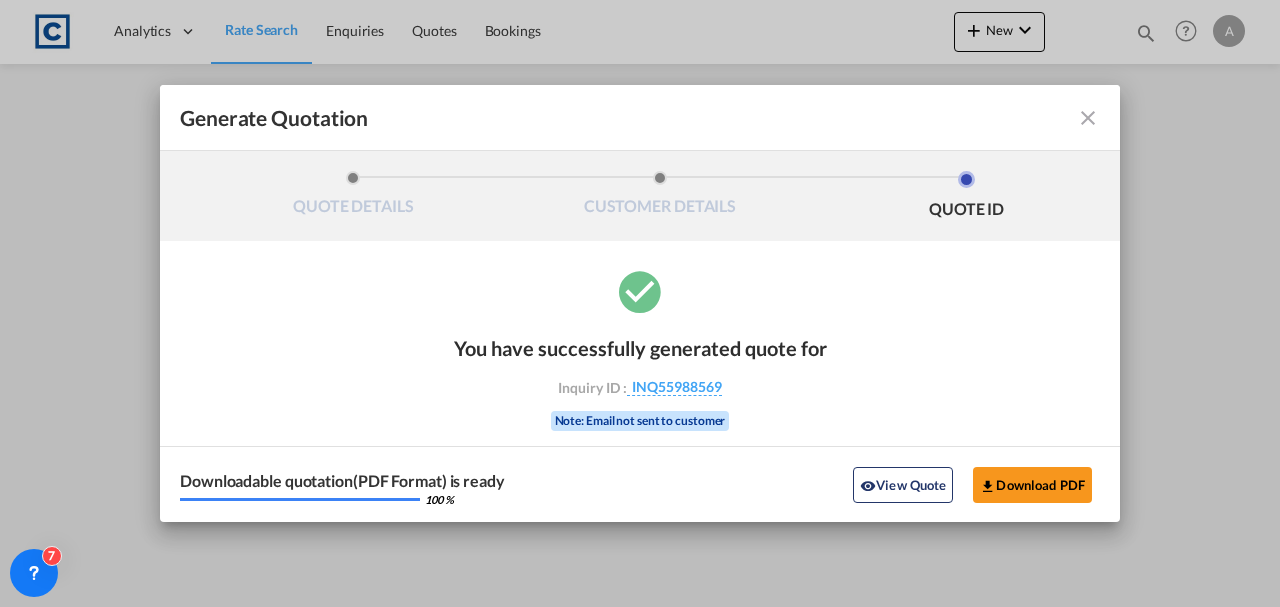 scroll, scrollTop: 0, scrollLeft: 0, axis: both 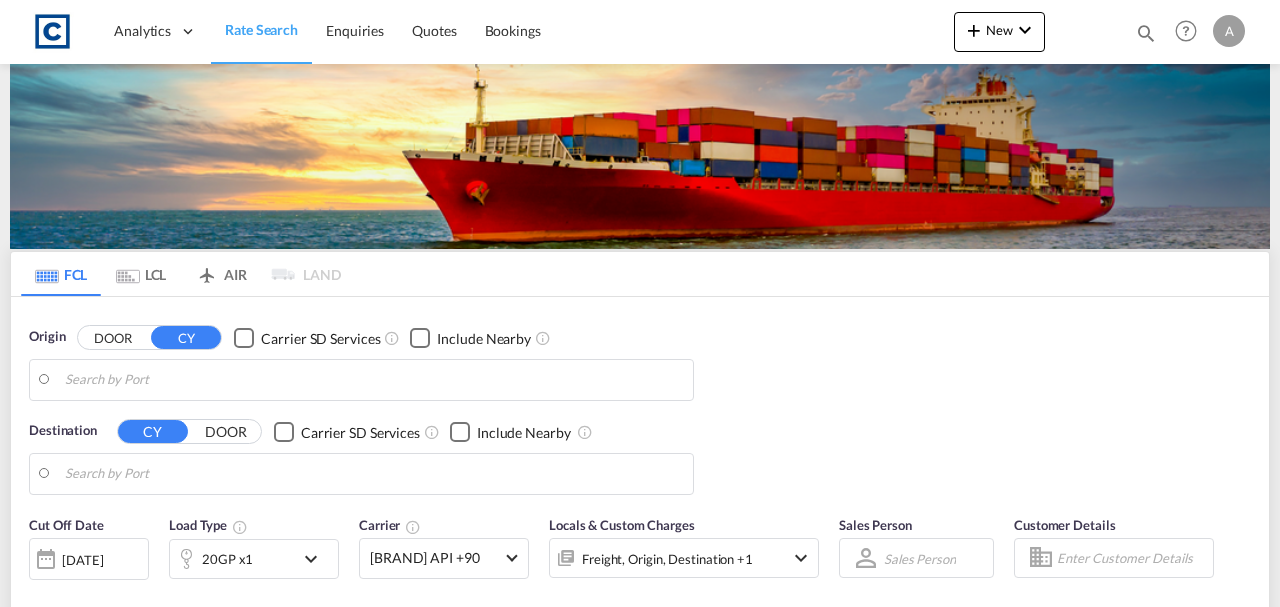 type on "[POSTAL_CODE], [LOCATION]" 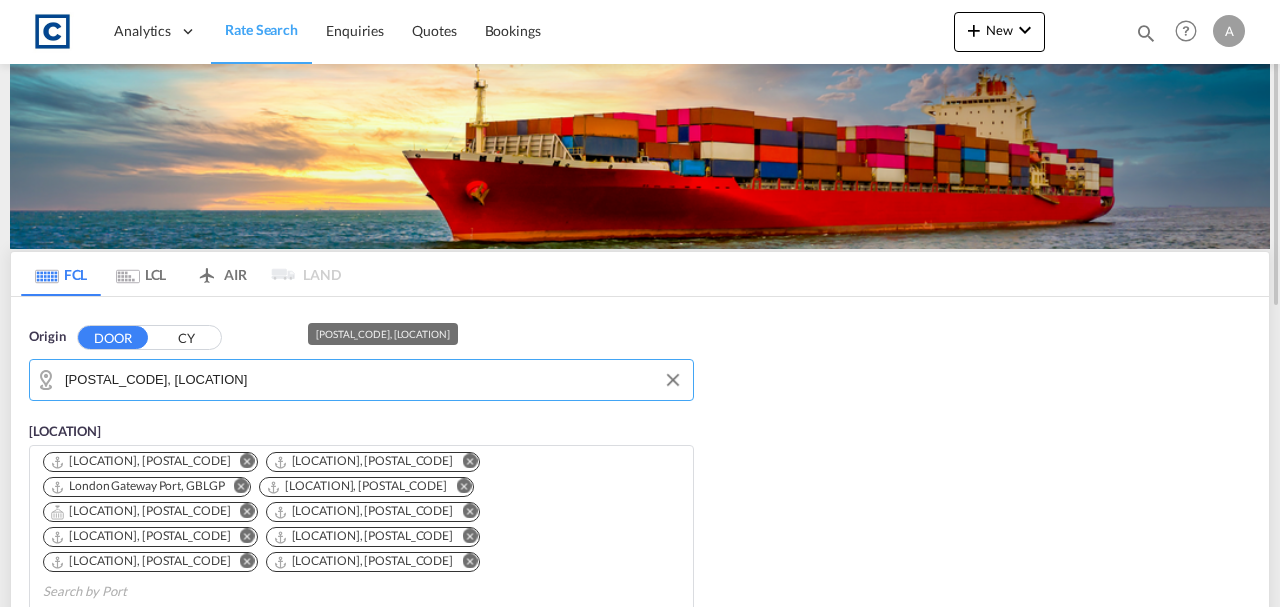 click on "GB-SE10, Greenwich" at bounding box center (374, 380) 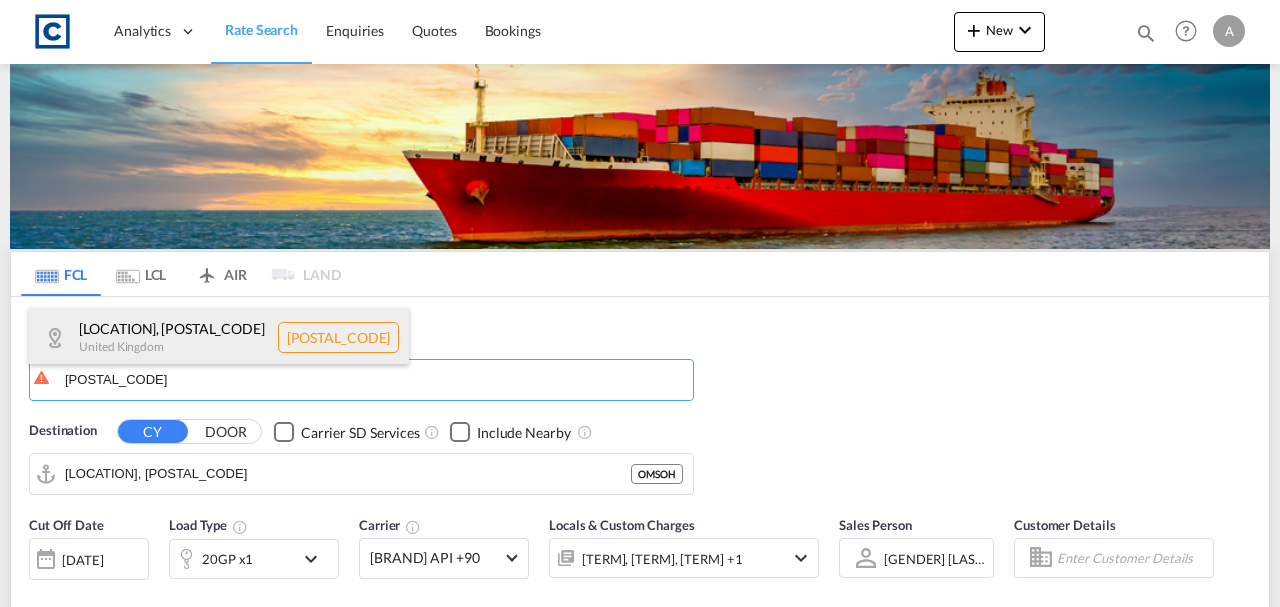 click on "Bradford ,
BD5
United Kingdom
GB-BD5" at bounding box center [219, 338] 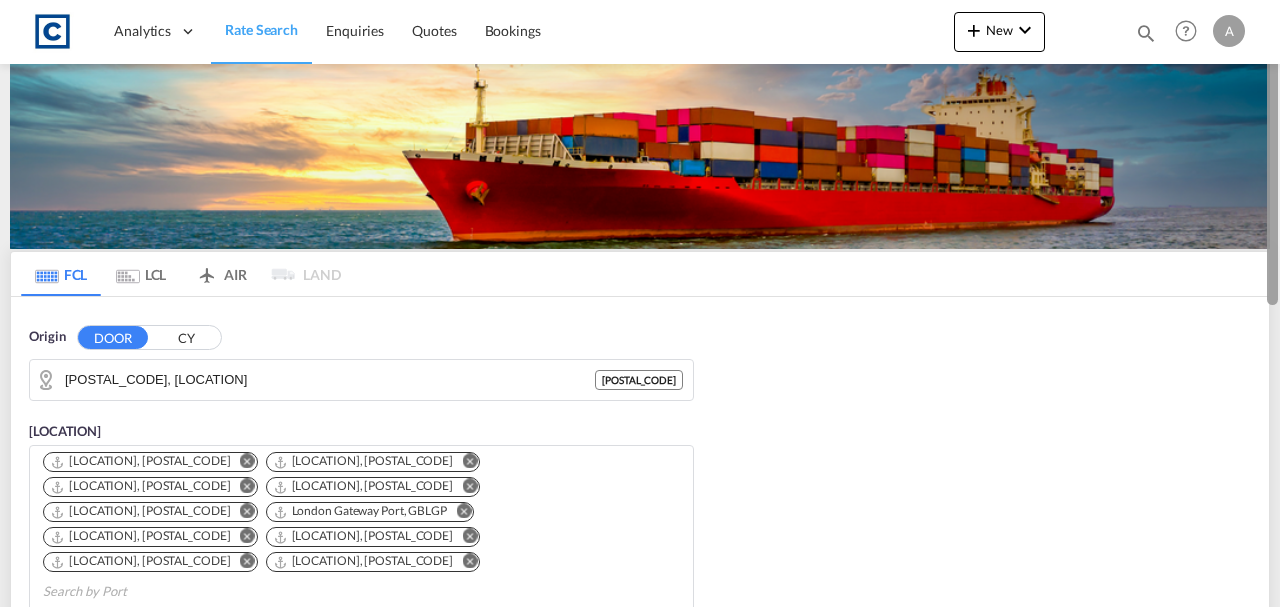 drag, startPoint x: 1279, startPoint y: 200, endPoint x: 1277, endPoint y: 266, distance: 66.0303 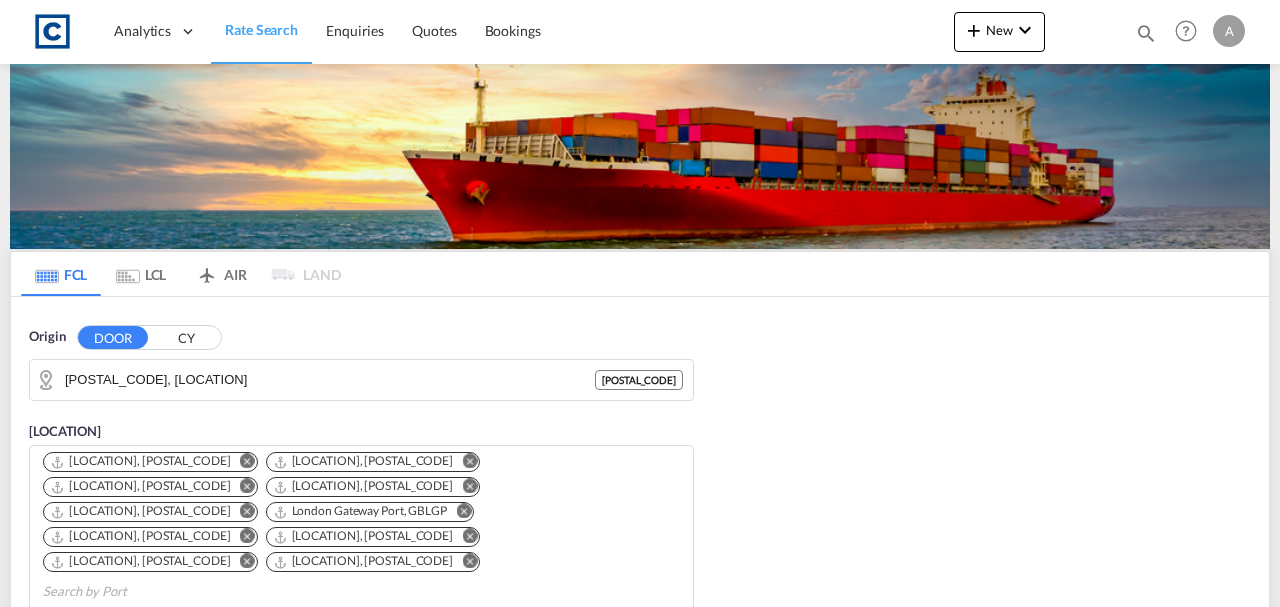 scroll, scrollTop: 599, scrollLeft: 0, axis: vertical 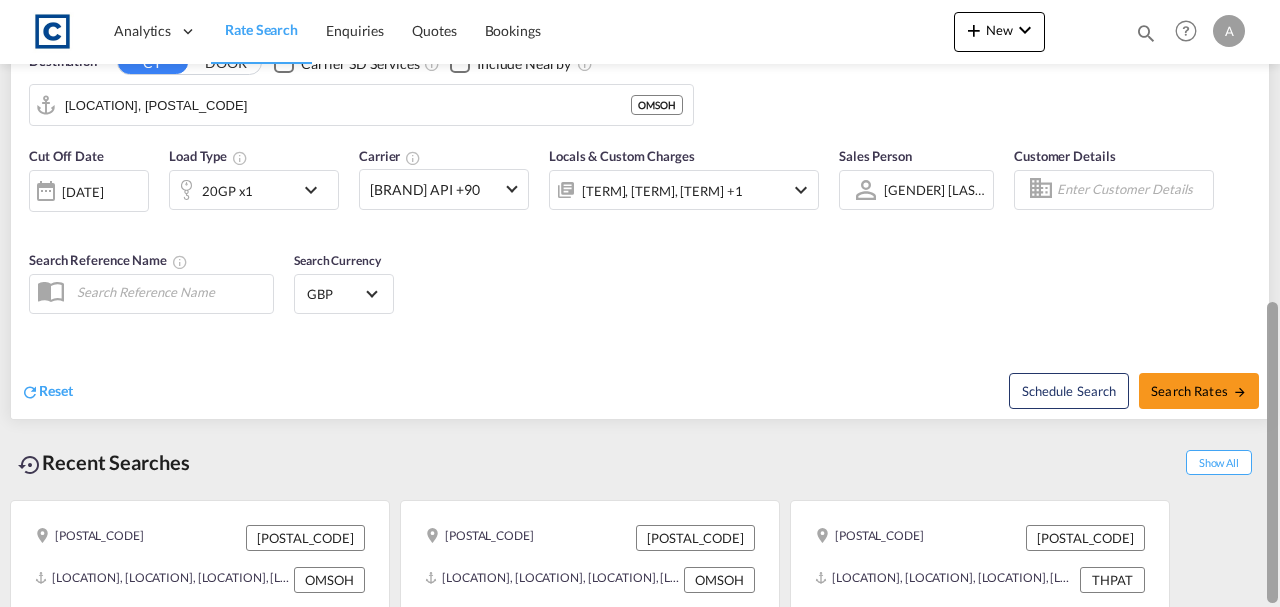 drag, startPoint x: 1278, startPoint y: 324, endPoint x: 1279, endPoint y: 271, distance: 53.009434 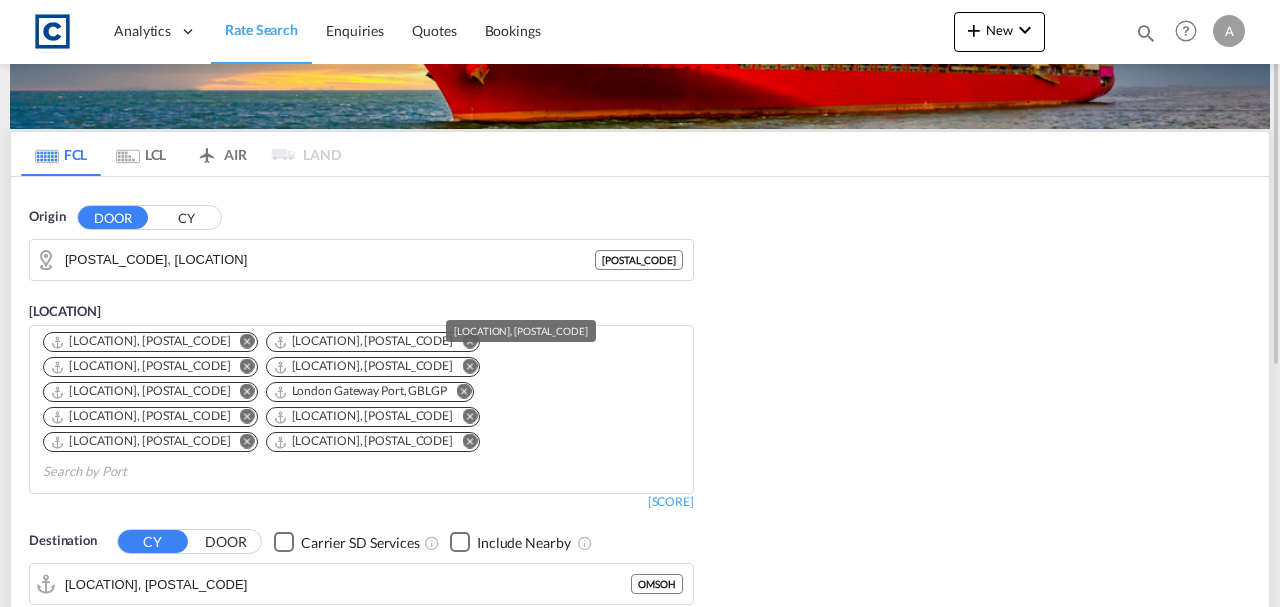 scroll, scrollTop: 150, scrollLeft: 0, axis: vertical 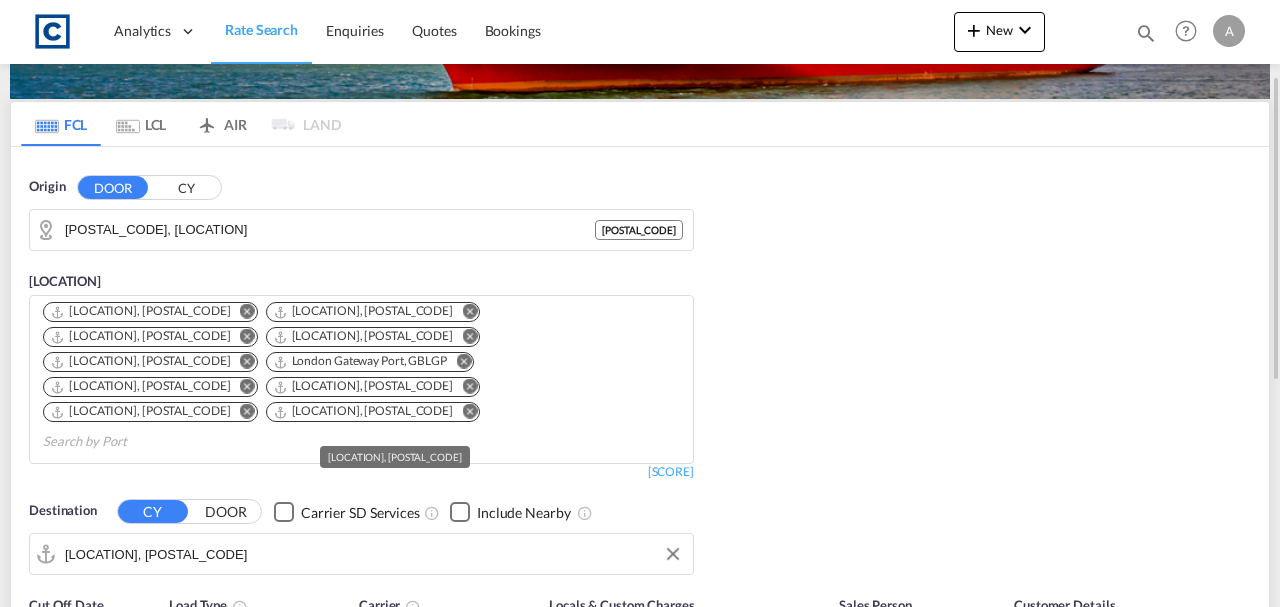 click on "Sohar, OMSOH" at bounding box center [374, 554] 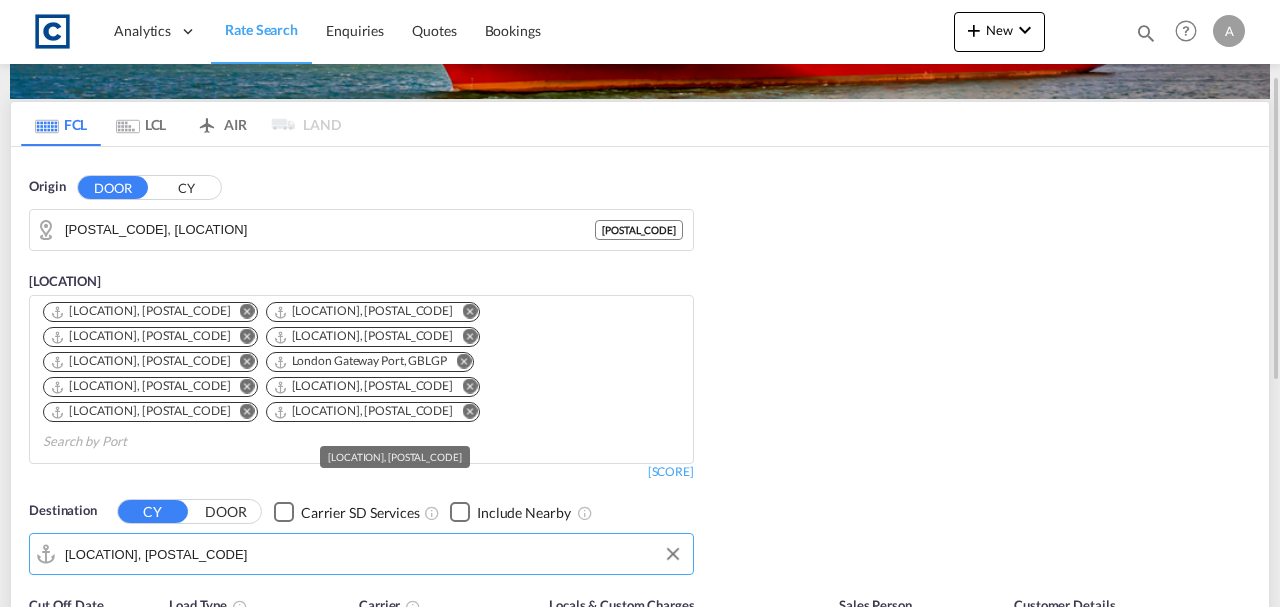 click on "Sohar, OMSOH" at bounding box center (374, 554) 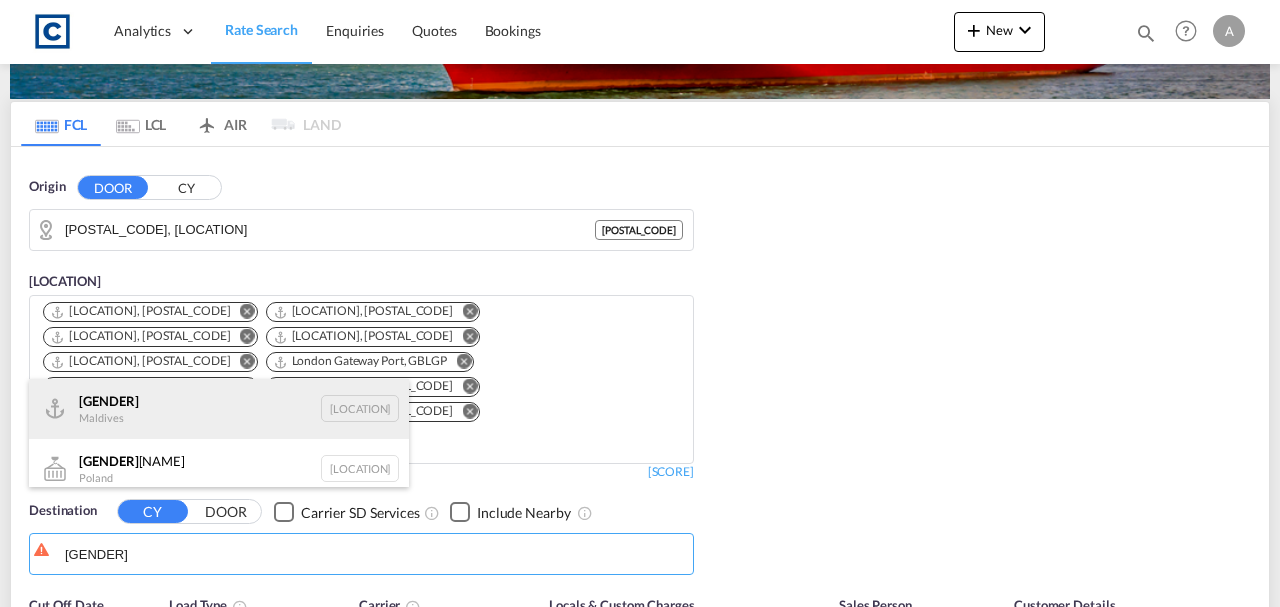 click on "Male
Maldives
MVMLE" at bounding box center [219, 409] 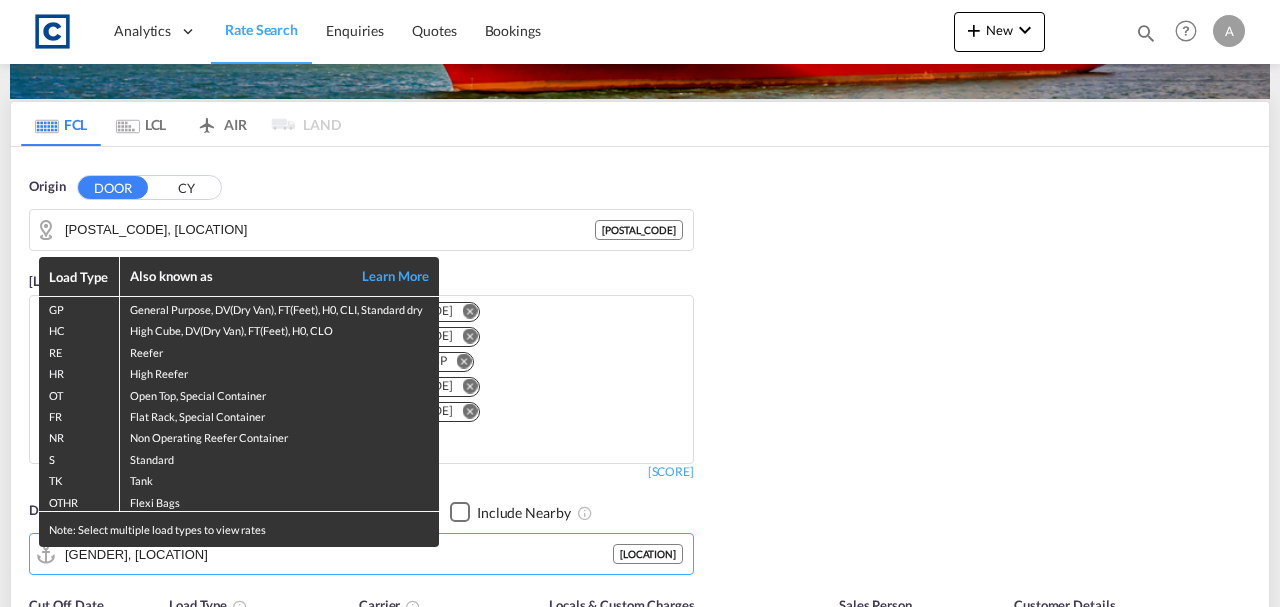 click on "Load Type Also known as Learn More GP
General Purpose, DV(Dry Van), FT(Feet), H0, CLI, Standard dry HC
High Cube, DV(Dry Van), FT(Feet), H0, CLO RE
Reefer HR
High Reefer OT
Open Top, Special Container FR
Flat Rack, Special Container NR
Non Operating Reefer Container S
Standard TK
Tank OTHR
Flexi Bags Note: Select multiple load types to view rates" at bounding box center (640, 303) 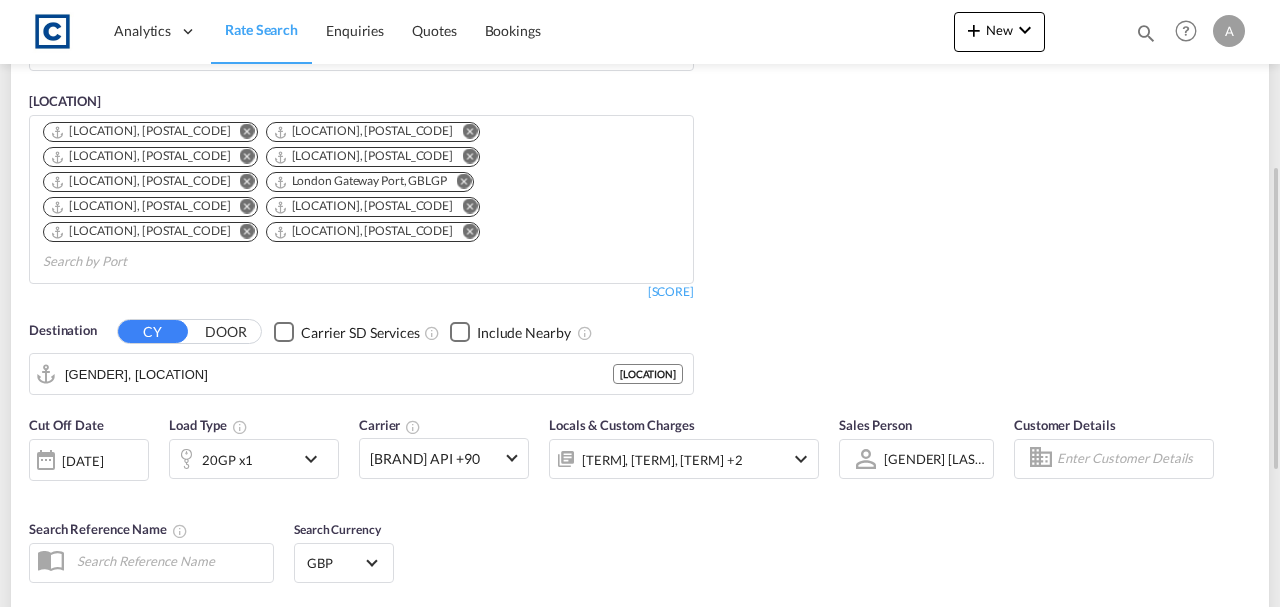 scroll, scrollTop: 360, scrollLeft: 0, axis: vertical 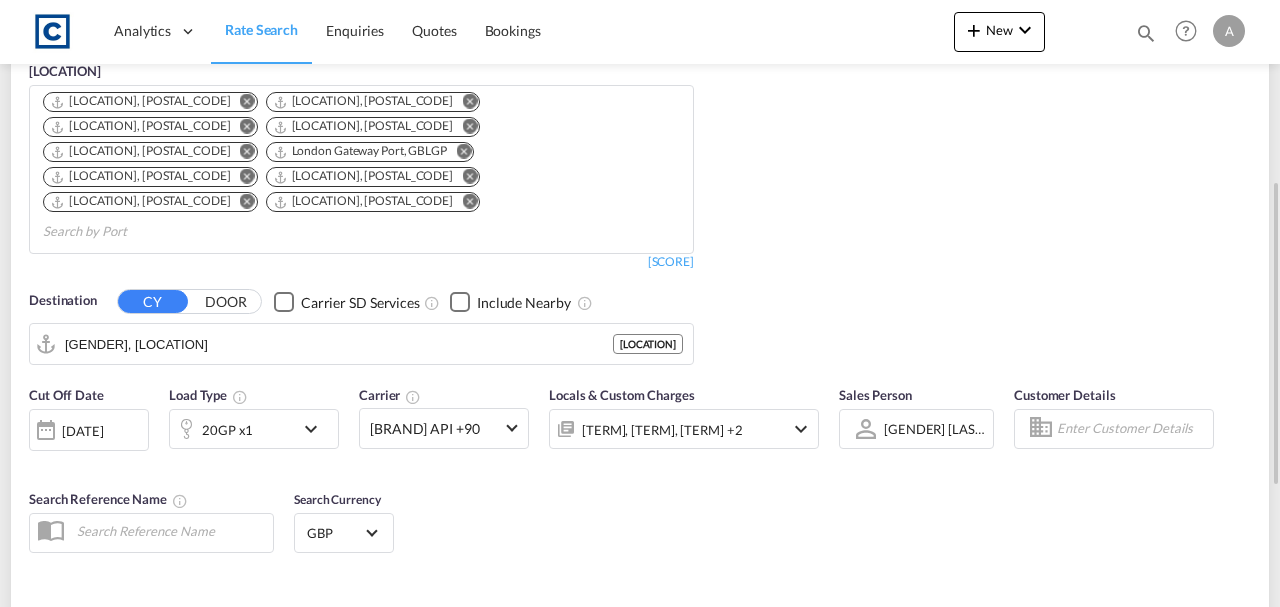 click on "Search Rates" at bounding box center [1199, 630] 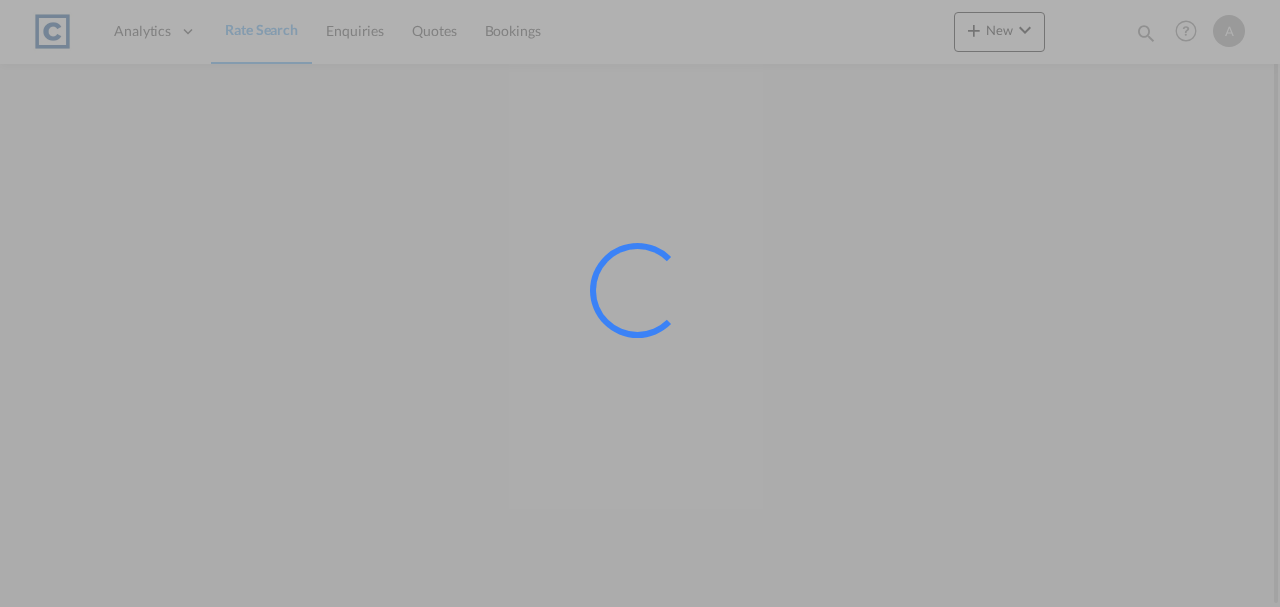 scroll, scrollTop: 0, scrollLeft: 0, axis: both 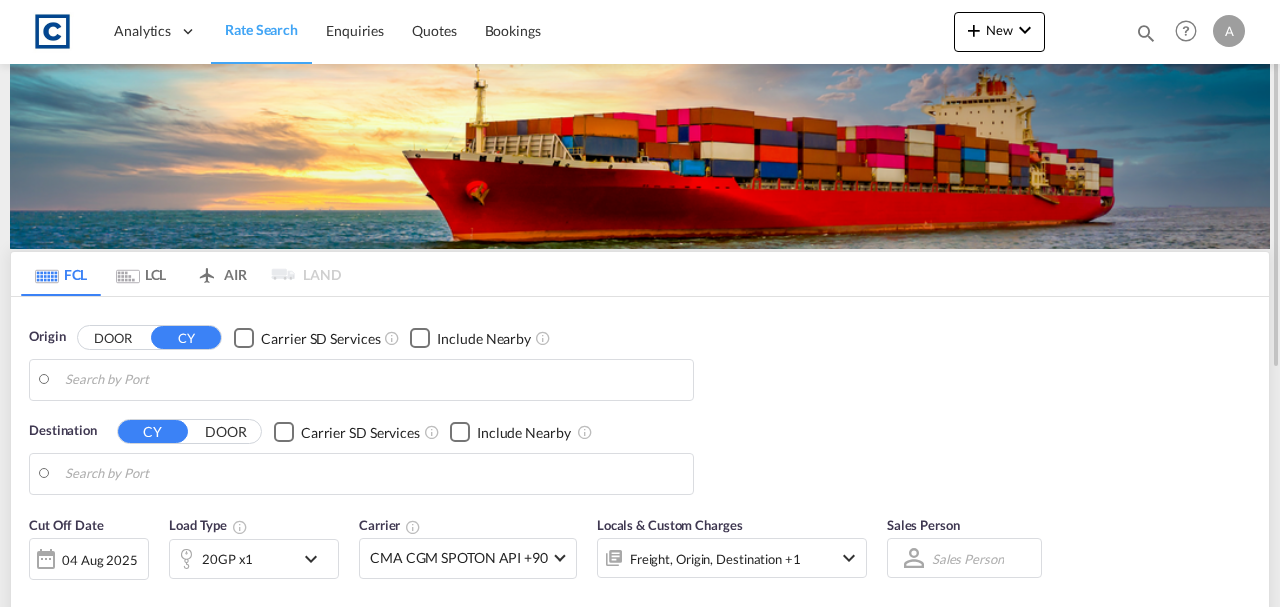 type on "GB-[POSTAL_CODE], [CITY]" 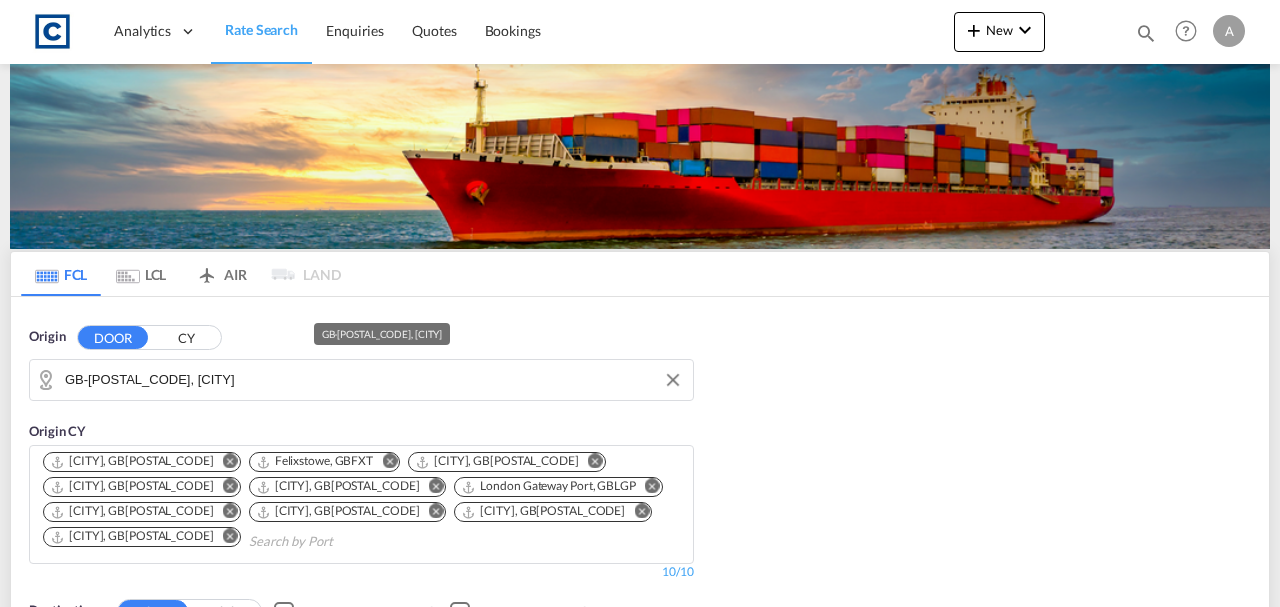 click on "GB-[POSTAL_CODE], [CITY]" at bounding box center (374, 380) 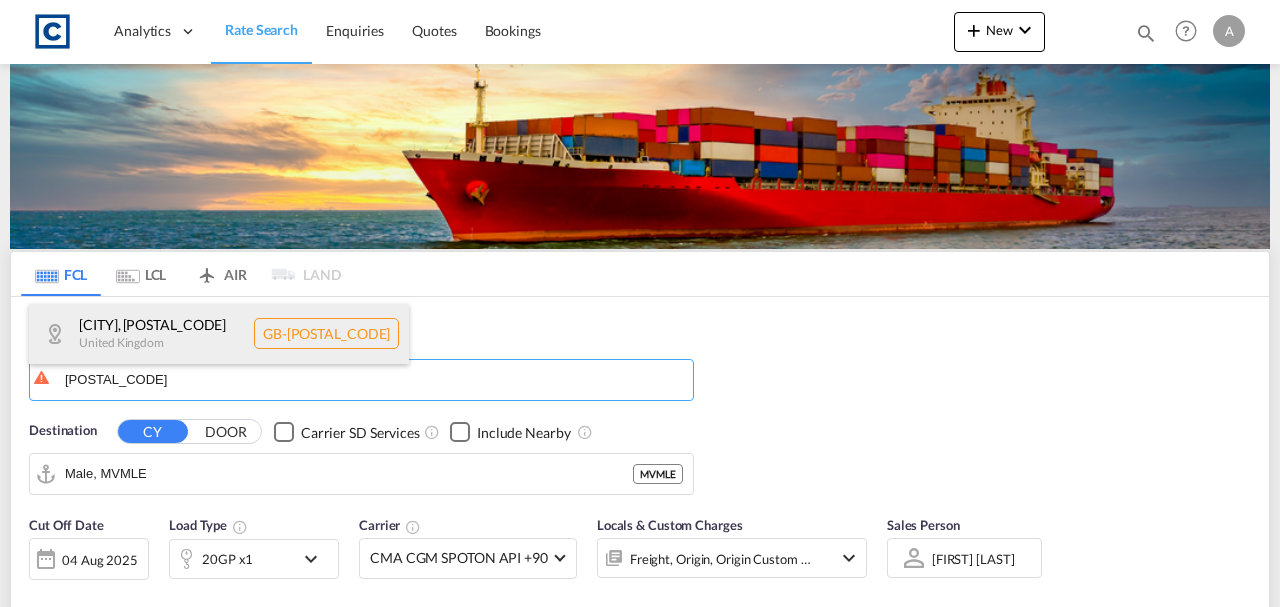 click on "[CITY] ,
[POSTAL_CODE]
United Kingdom
GB-[POSTAL_CODE]" at bounding box center [219, 334] 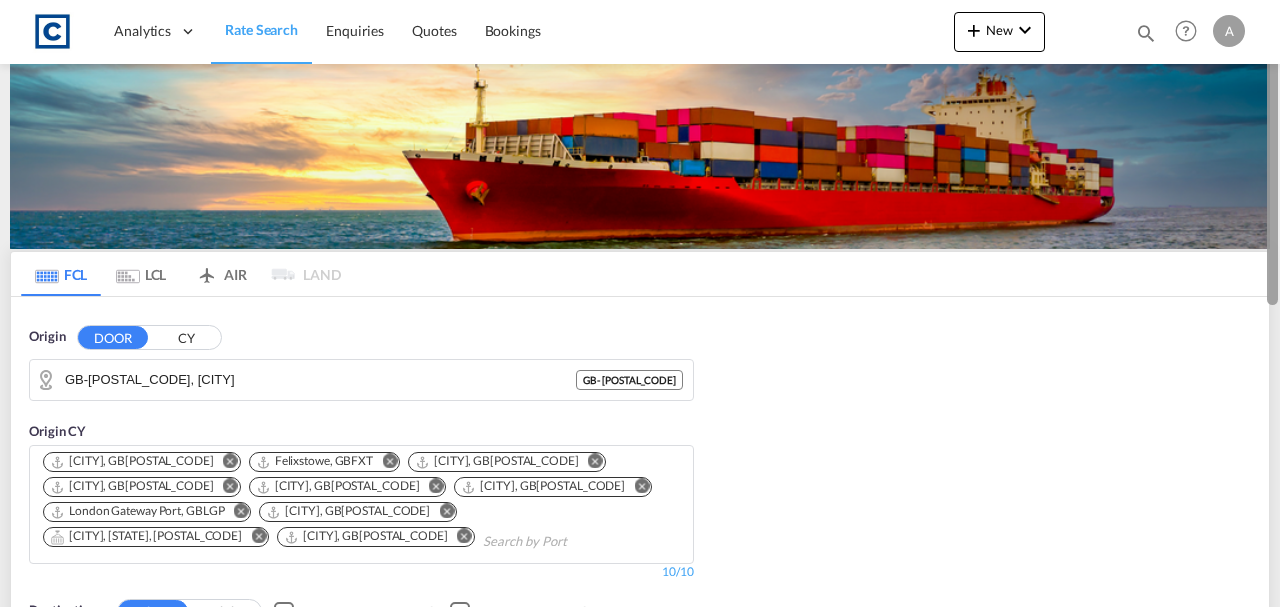 click at bounding box center (1278, 303) 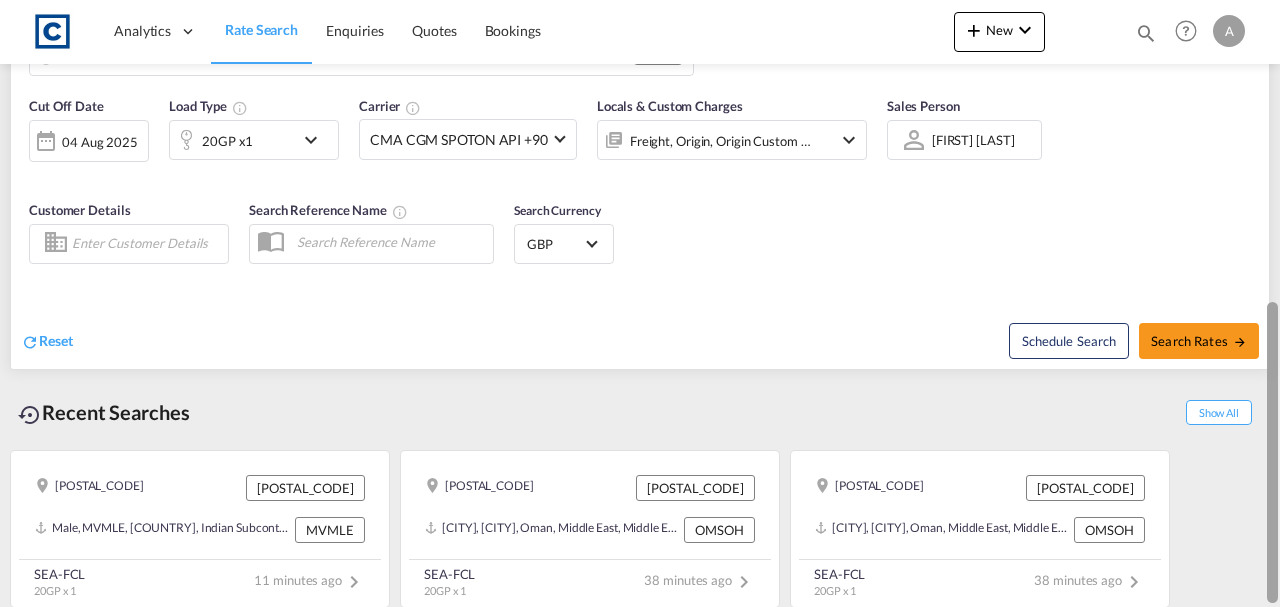 drag, startPoint x: 1278, startPoint y: 333, endPoint x: 1279, endPoint y: 296, distance: 37.01351 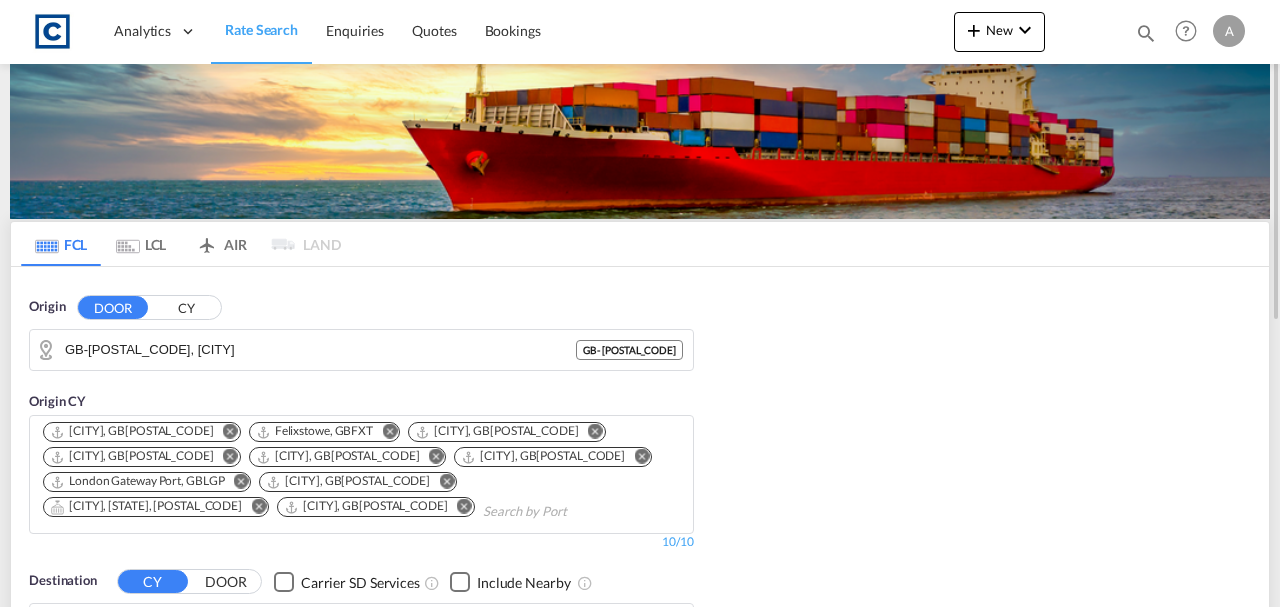 scroll, scrollTop: 60, scrollLeft: 0, axis: vertical 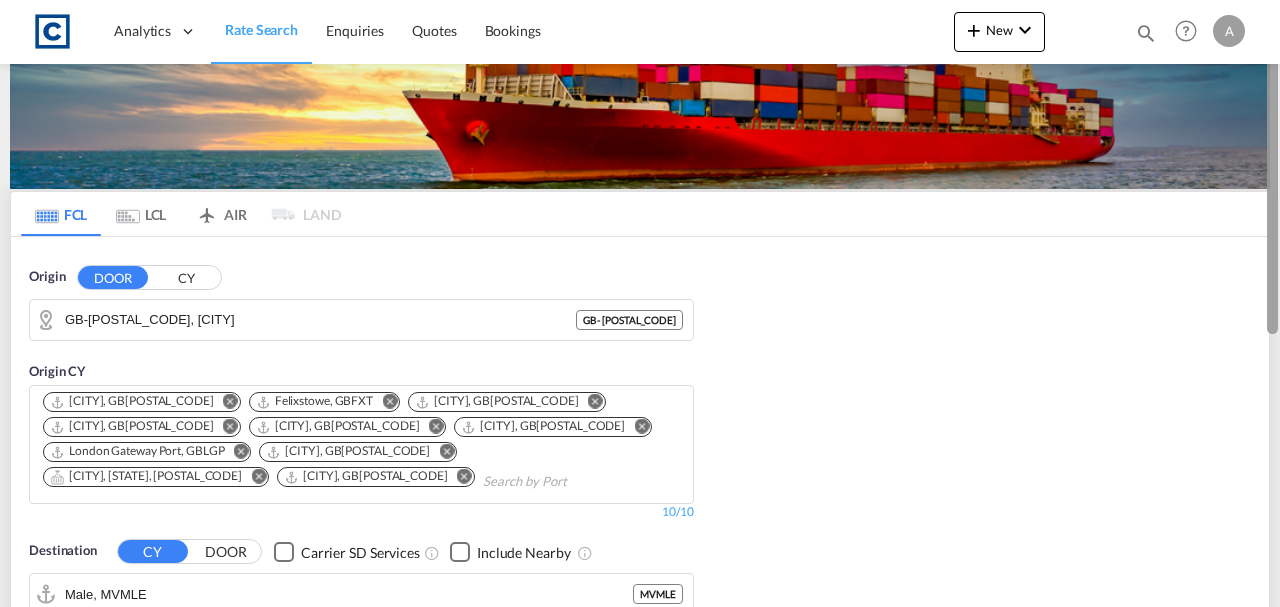 drag, startPoint x: 1279, startPoint y: 314, endPoint x: 1272, endPoint y: 330, distance: 17.464249 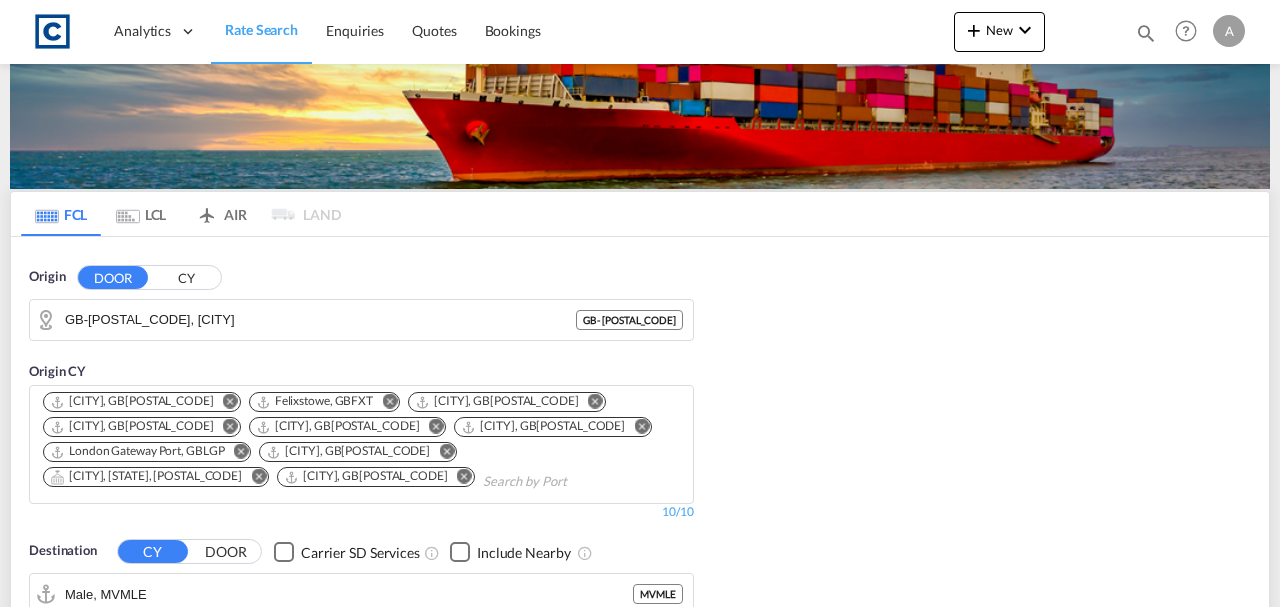 scroll, scrollTop: 599, scrollLeft: 0, axis: vertical 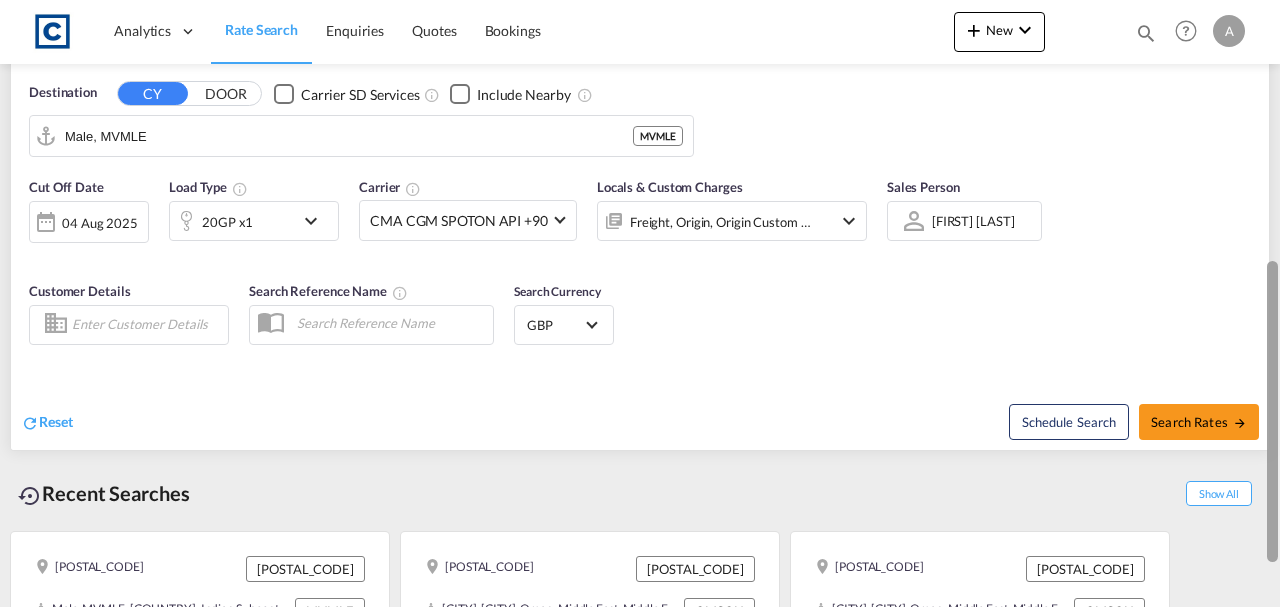 drag, startPoint x: 1272, startPoint y: 330, endPoint x: 1266, endPoint y: 290, distance: 40.4475 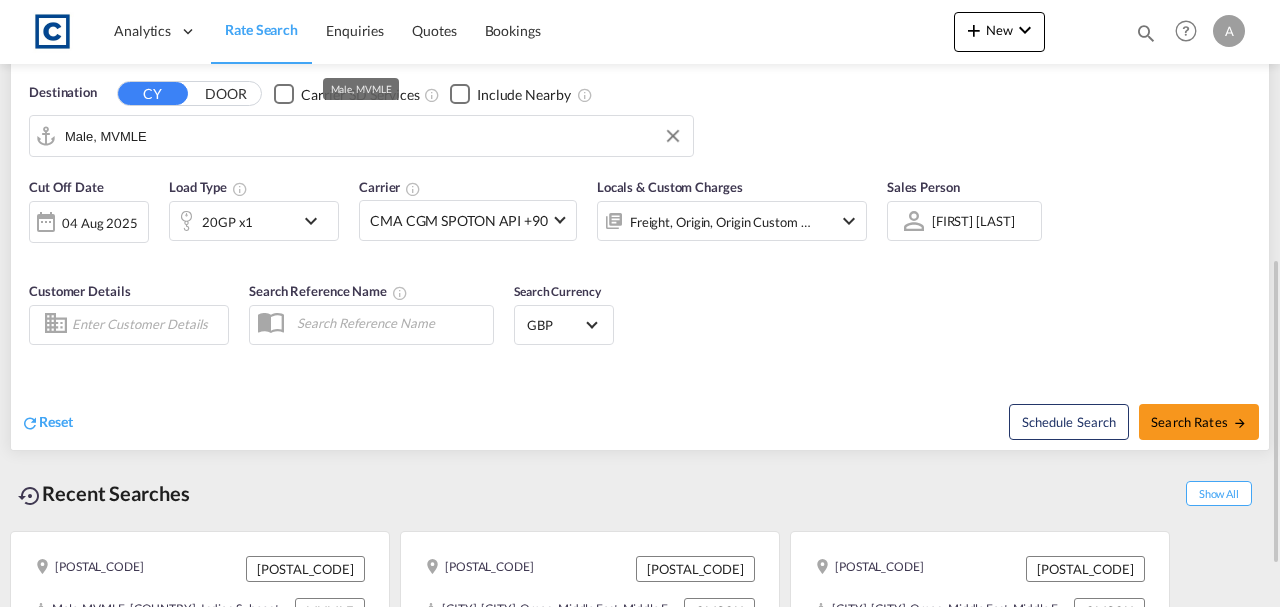 click on "Male, MVMLE" at bounding box center (374, 136) 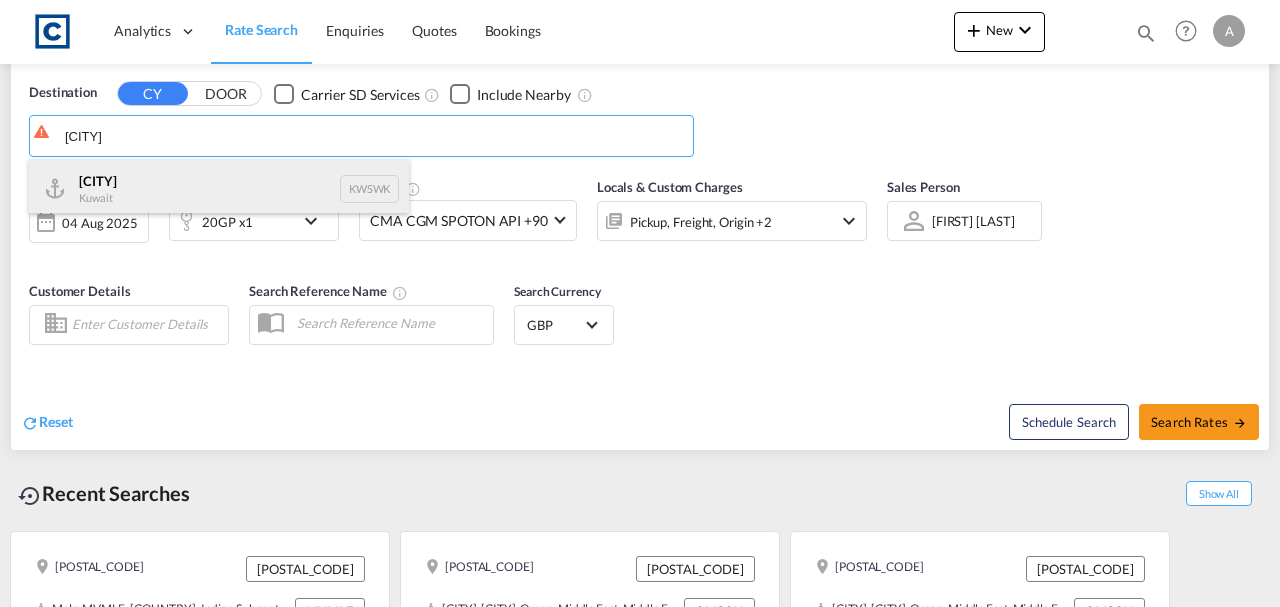 click on "Shuwaikh
Kuwait
KWSWK" at bounding box center (219, 189) 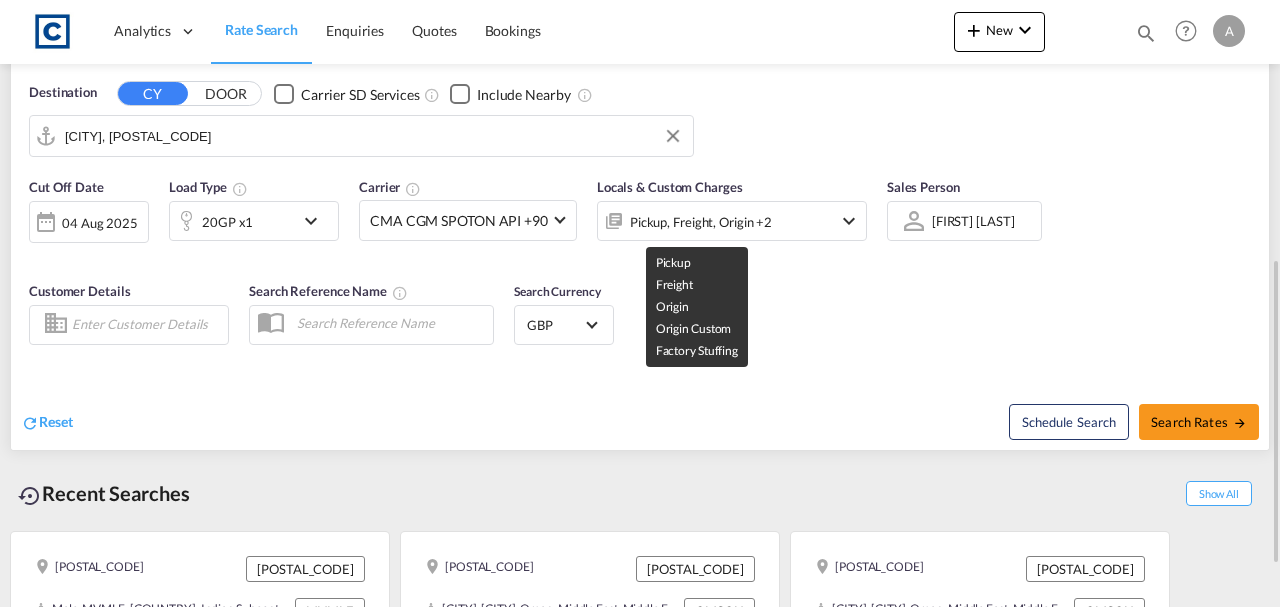 click on "Pickup,  Freight,  Origin +2" at bounding box center (701, 222) 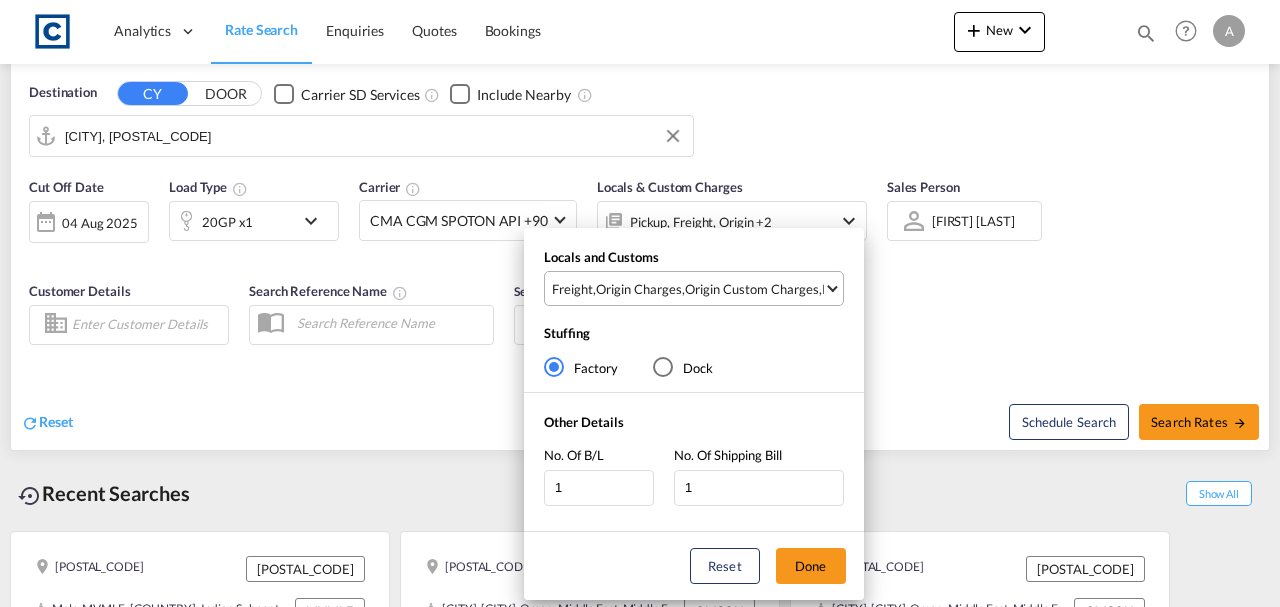 click on "Origin Custom Charges" at bounding box center (752, 289) 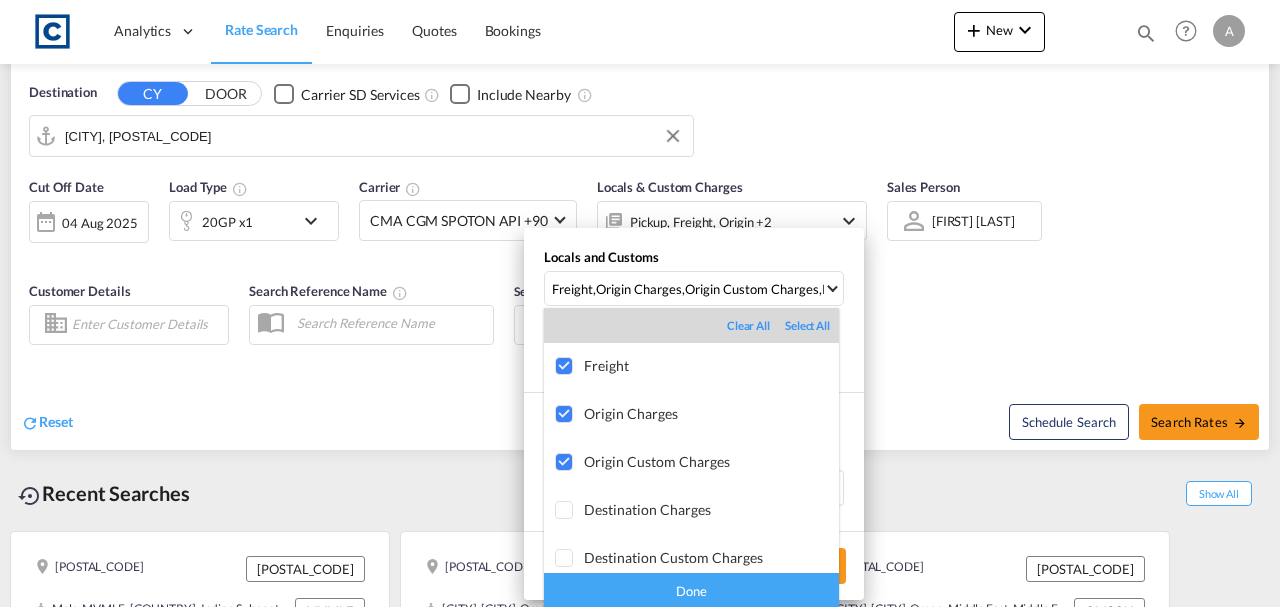 click at bounding box center [640, 303] 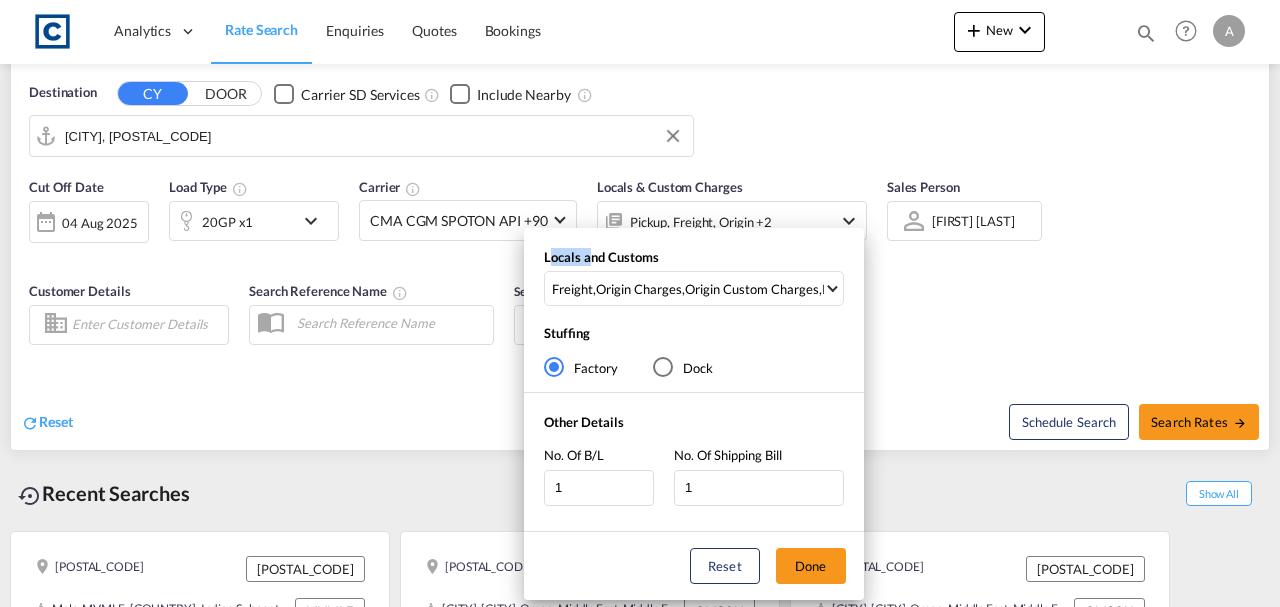 click on "Locals and Customs
Freight ,
Origin Charges ,
Origin Custom Charges ,
Pickup Charges Stuffing Factory
Dock Other Details
No. Of B/L 1
No. Of Shipping Bill
1     Reset Done" at bounding box center [640, 303] 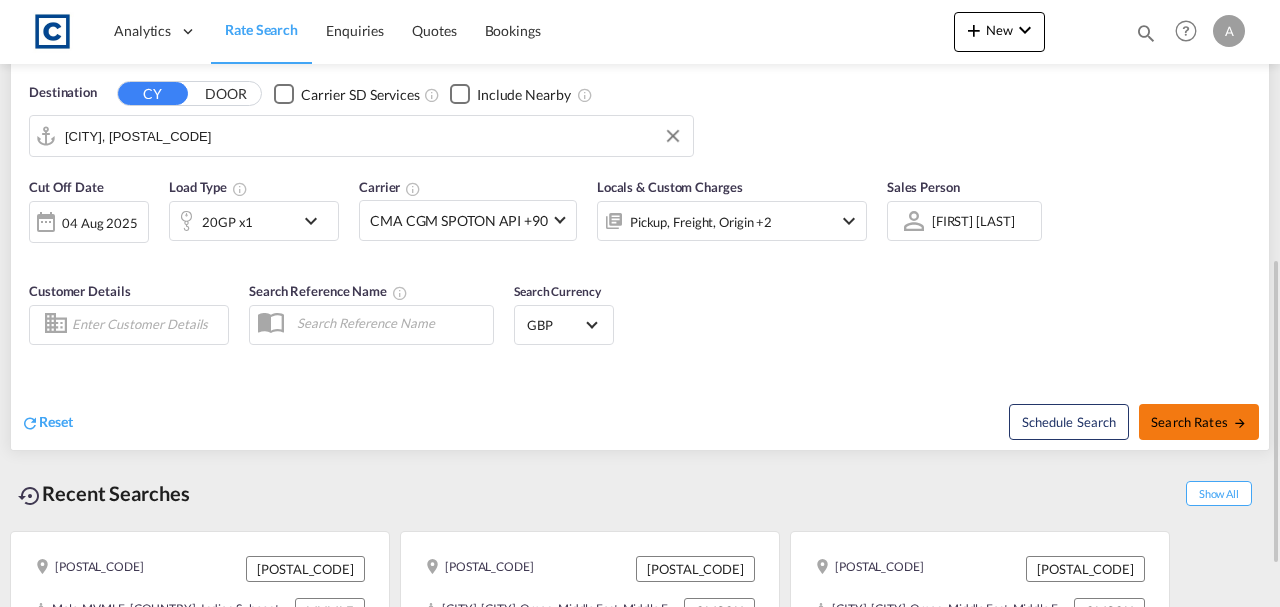 click on "Search Rates" at bounding box center [1199, 422] 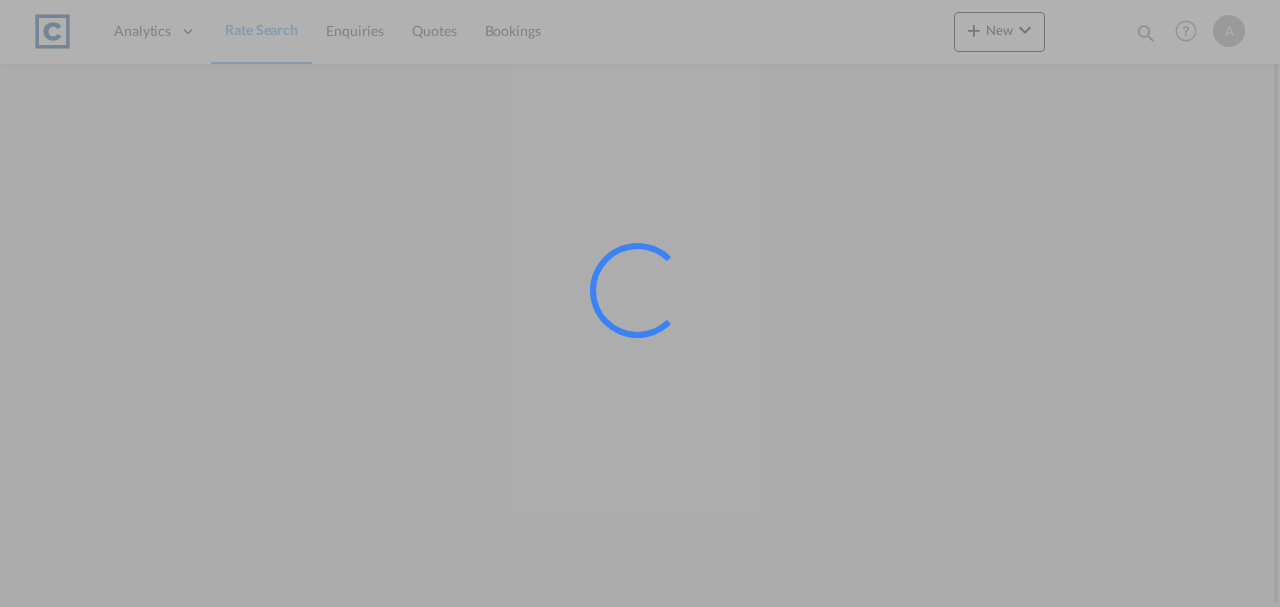scroll, scrollTop: 0, scrollLeft: 0, axis: both 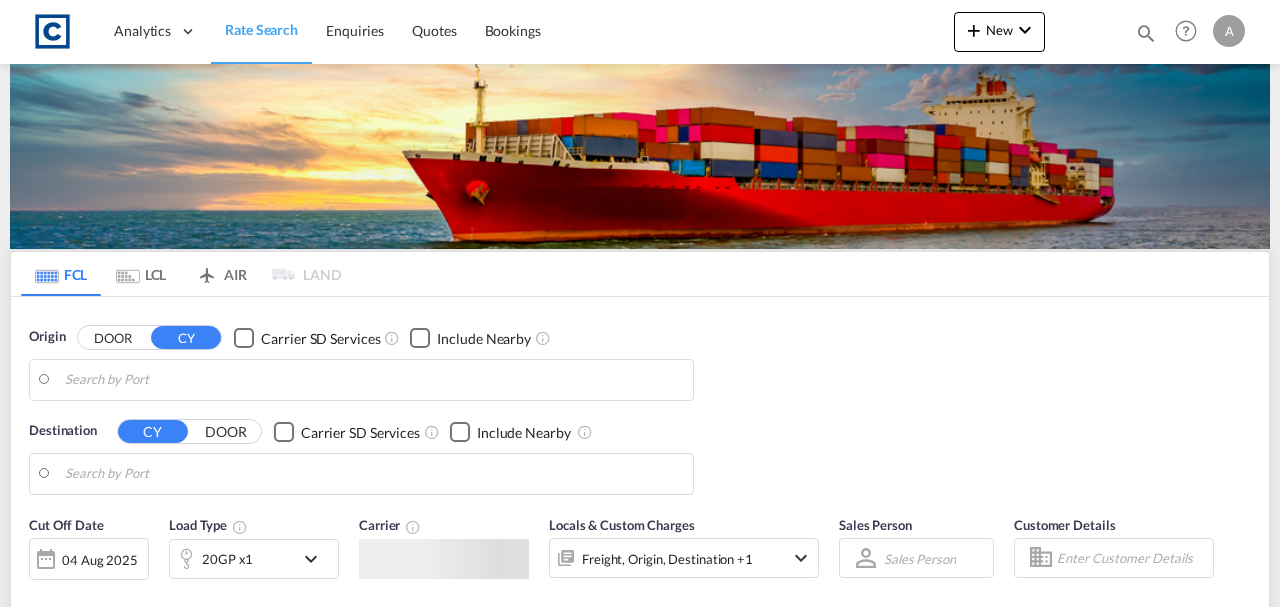 type on "[STATE]-[POSTAL_CODE], [CITY]" 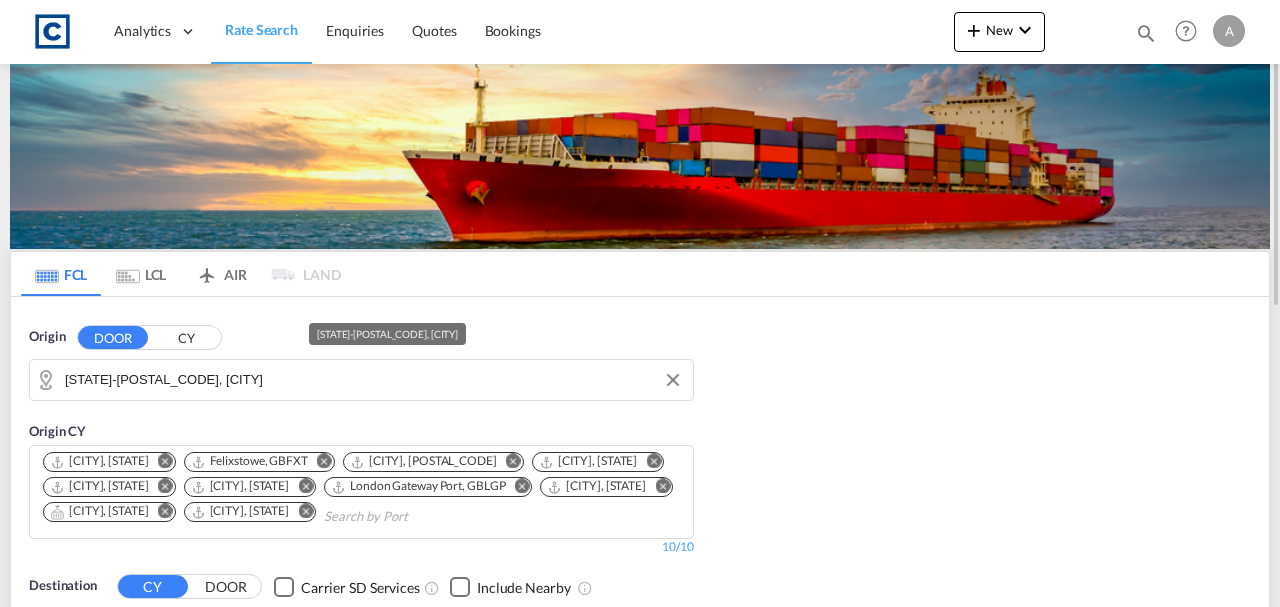 click on "[STATE]-[POSTAL_CODE], [CITY]" at bounding box center (374, 380) 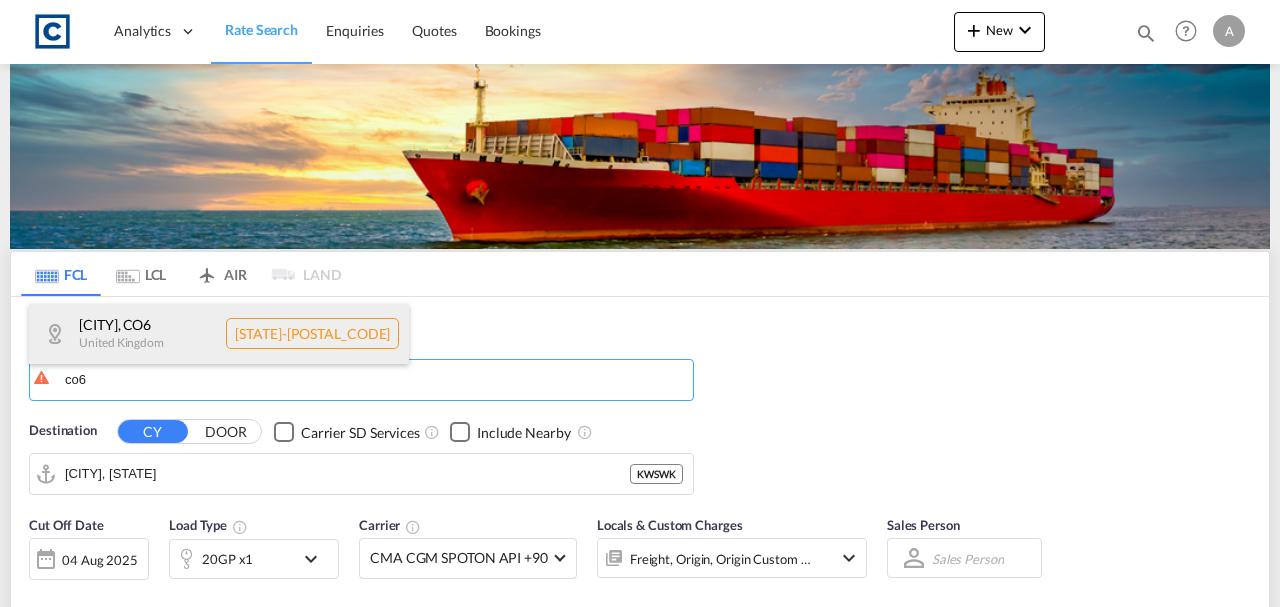 click on "[CITY],
[POSTAL_CODE]
[COUNTRY]
[STATE]-[POSTAL_CODE]" at bounding box center [219, 334] 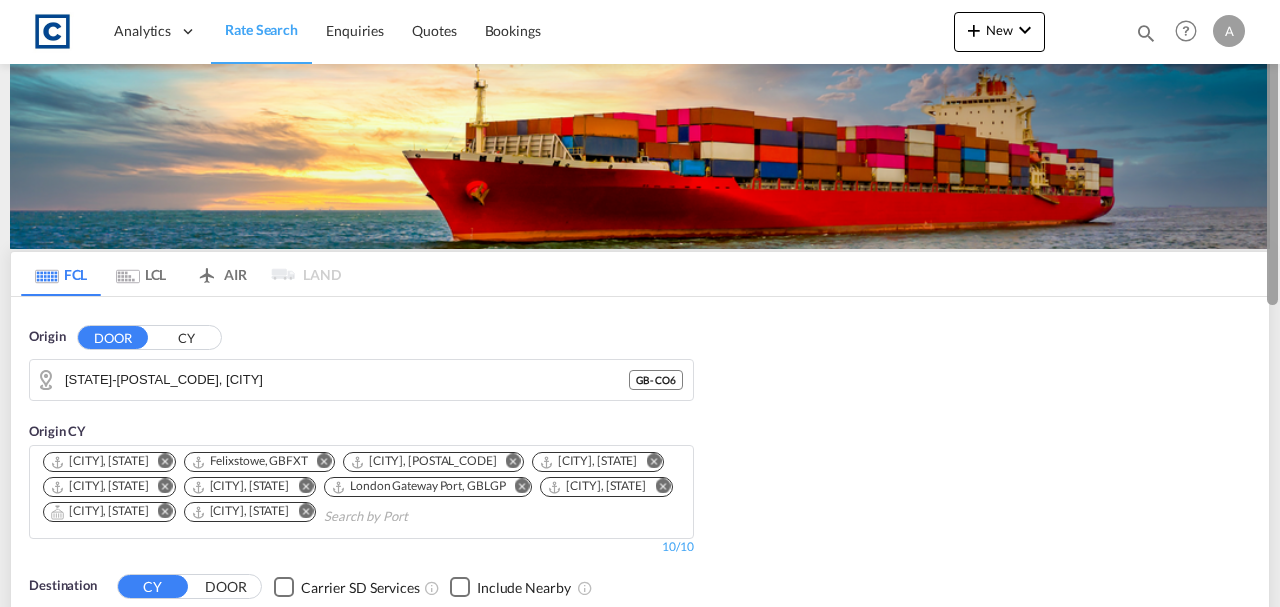 drag, startPoint x: 1279, startPoint y: 191, endPoint x: 1279, endPoint y: 218, distance: 27 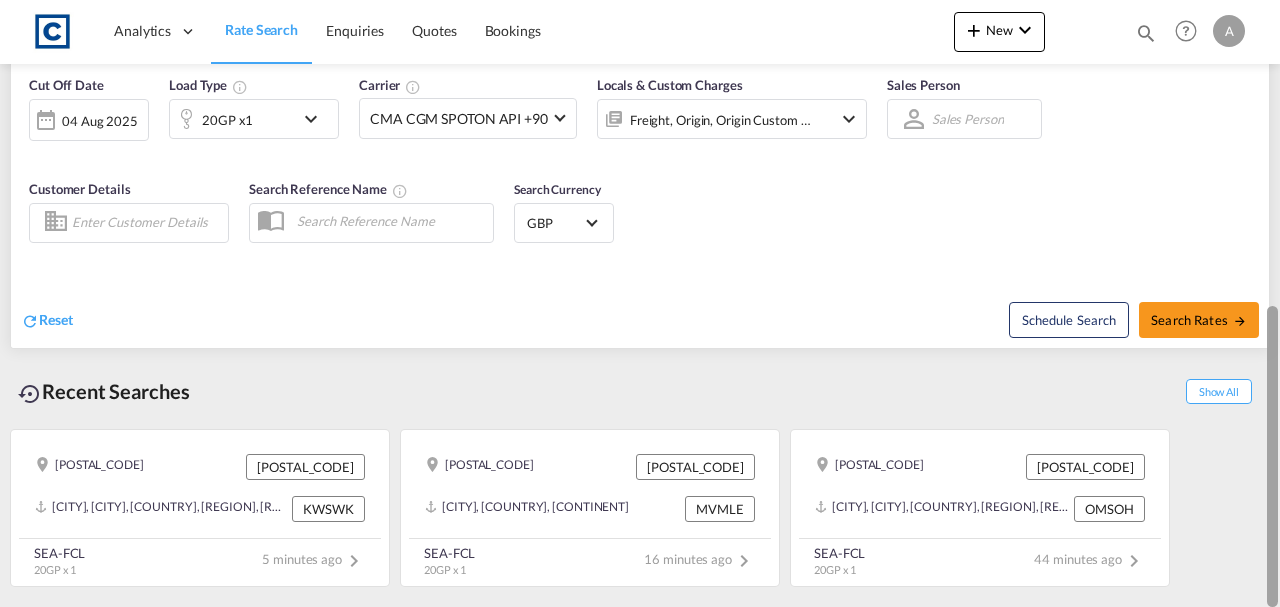 click at bounding box center (1272, 456) 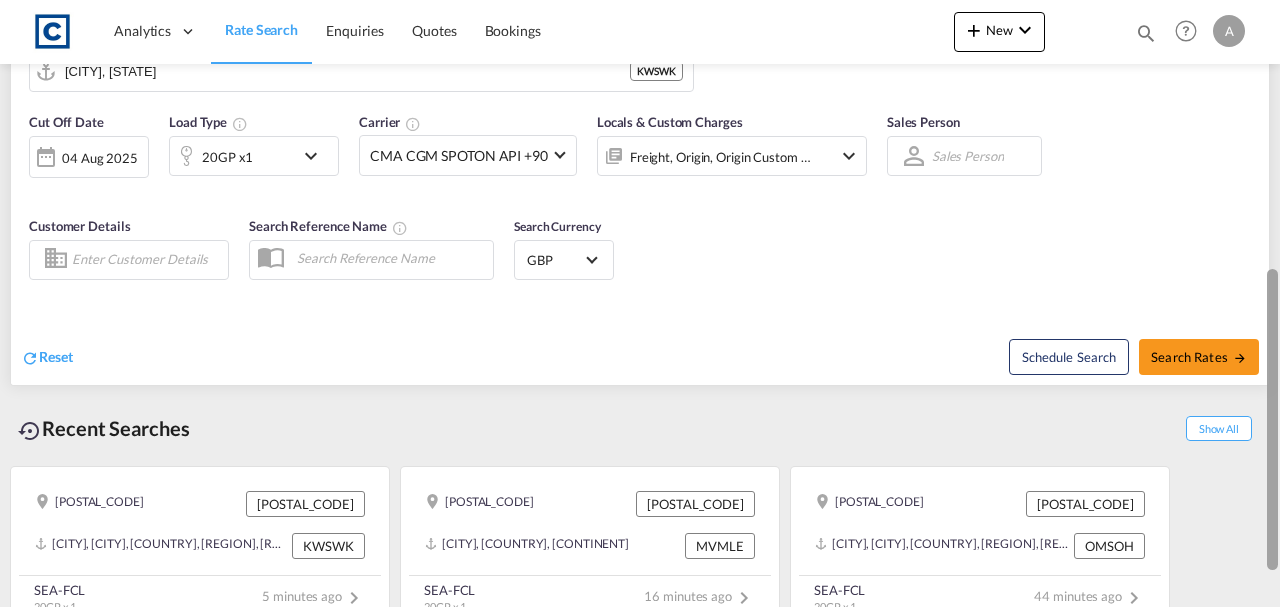 drag, startPoint x: 1276, startPoint y: 318, endPoint x: 1278, endPoint y: 293, distance: 25.079872 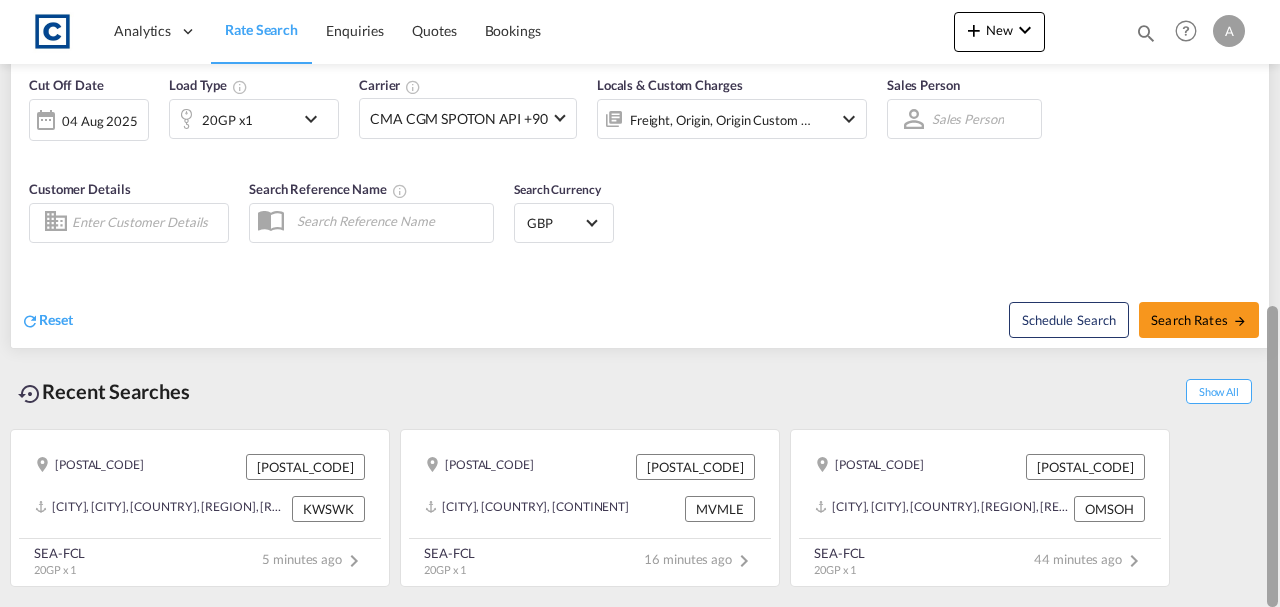 click at bounding box center (1278, 307) 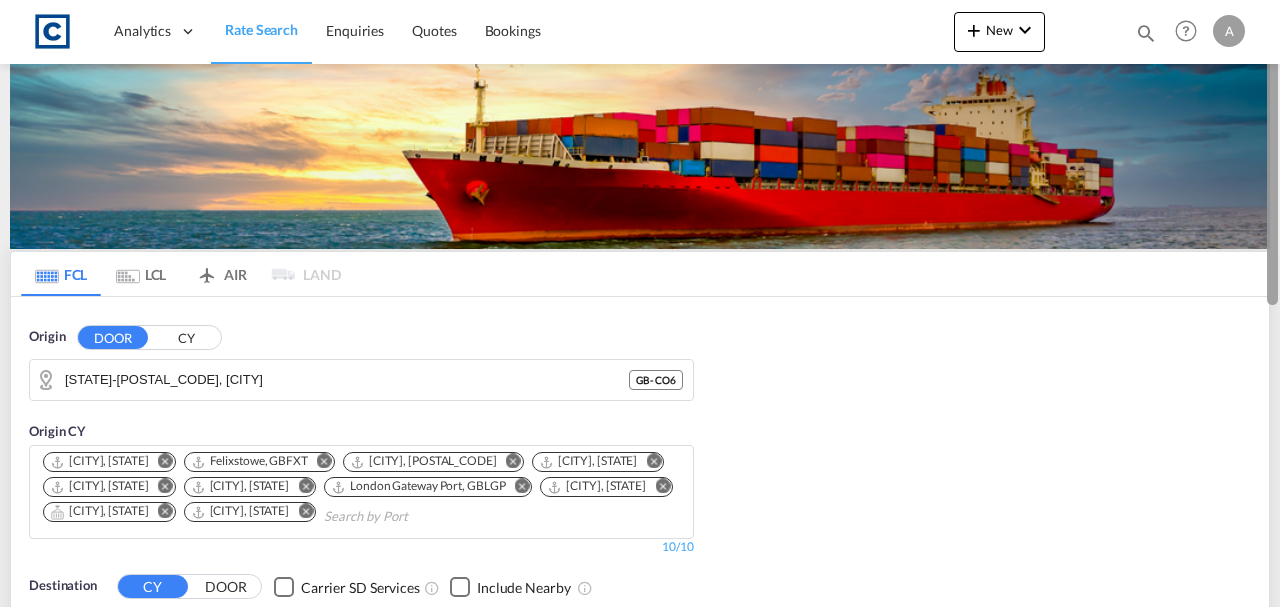 click at bounding box center [1278, 303] 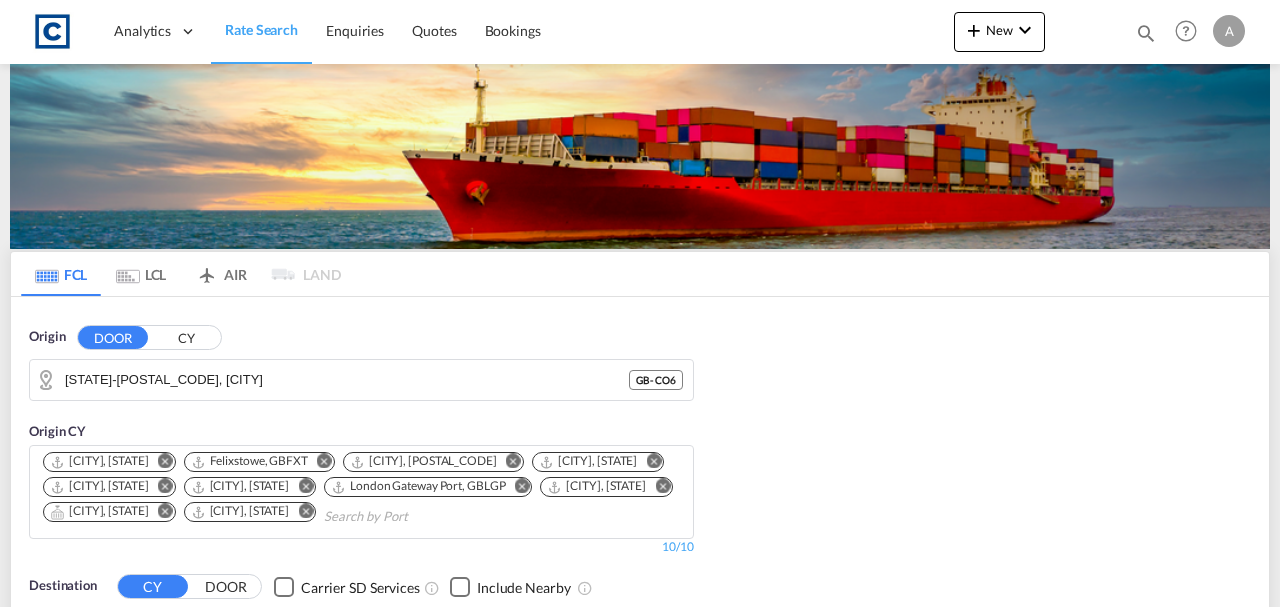 scroll, scrollTop: 599, scrollLeft: 0, axis: vertical 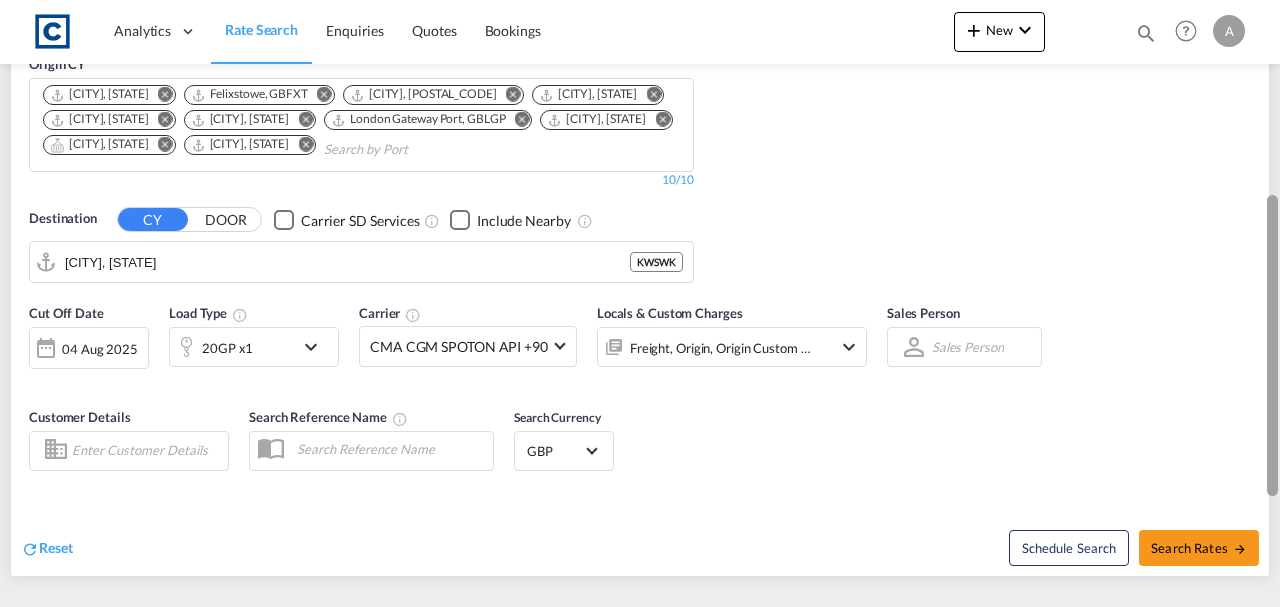 drag, startPoint x: 1272, startPoint y: 313, endPoint x: 1276, endPoint y: 198, distance: 115.06954 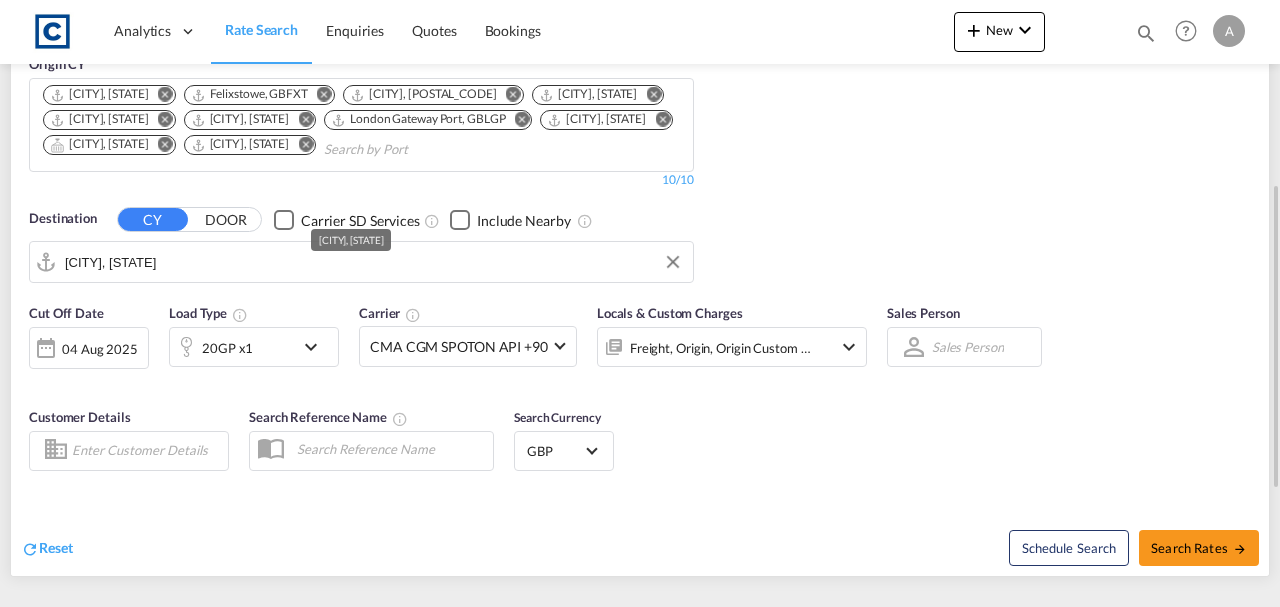 click on "[CITY], [STATE]" at bounding box center [374, 262] 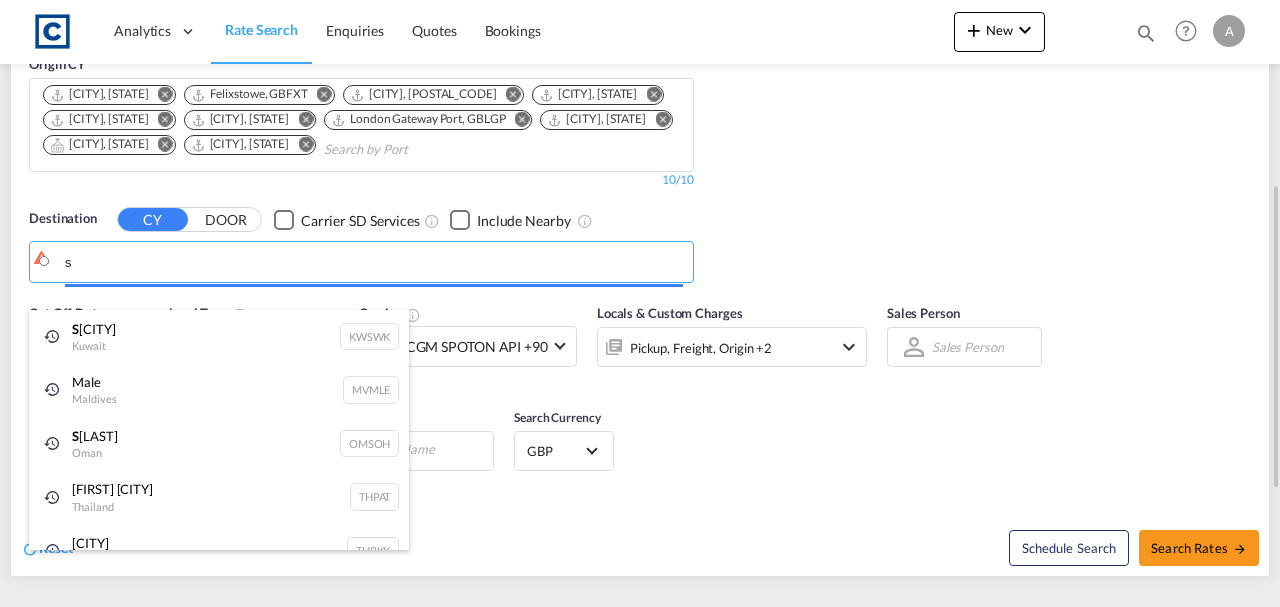 scroll, scrollTop: 0, scrollLeft: 0, axis: both 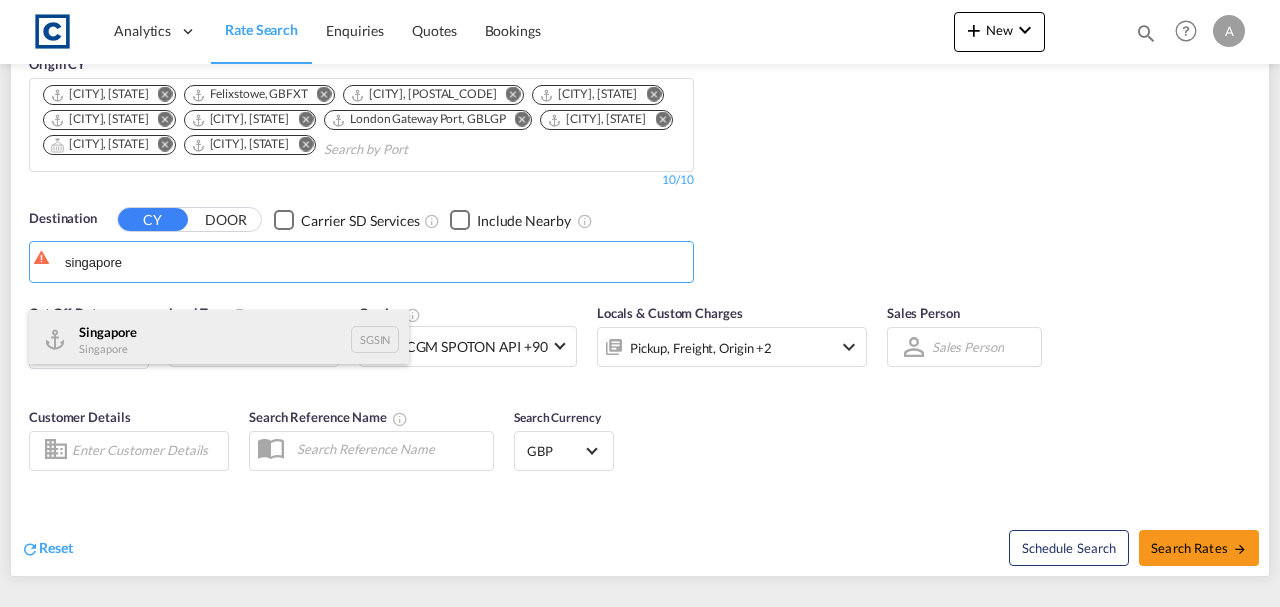 click on "[CITY]
[CITY]
[POSTAL_CODE]" at bounding box center [219, 340] 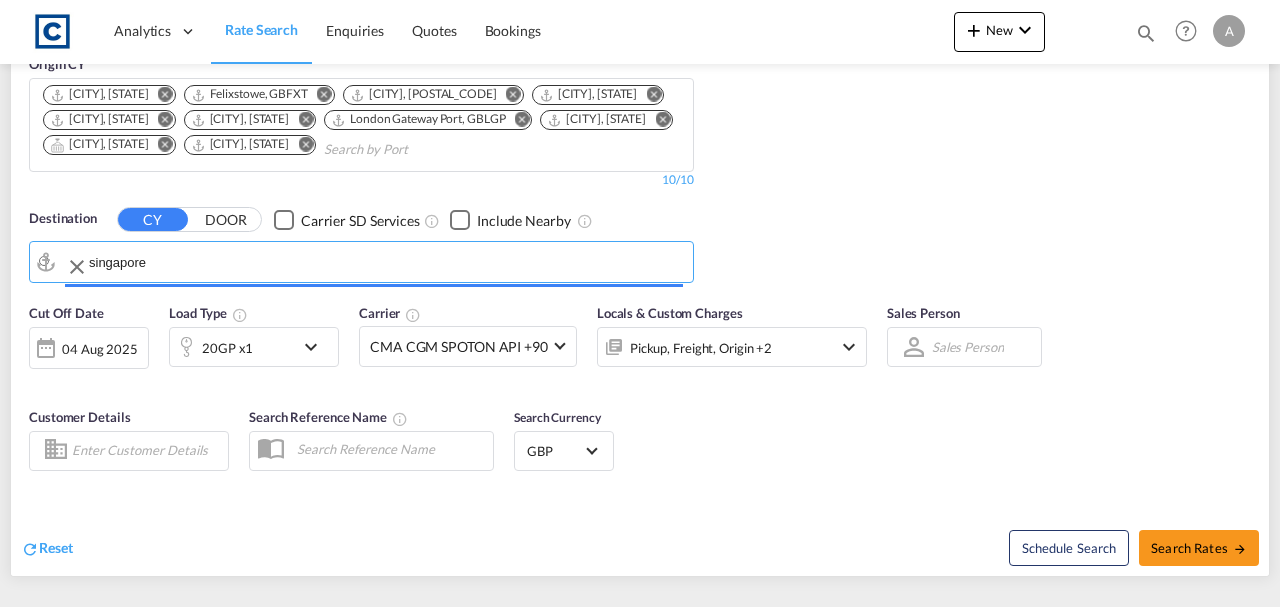 type on "[CITY], [POSTAL_CODE]" 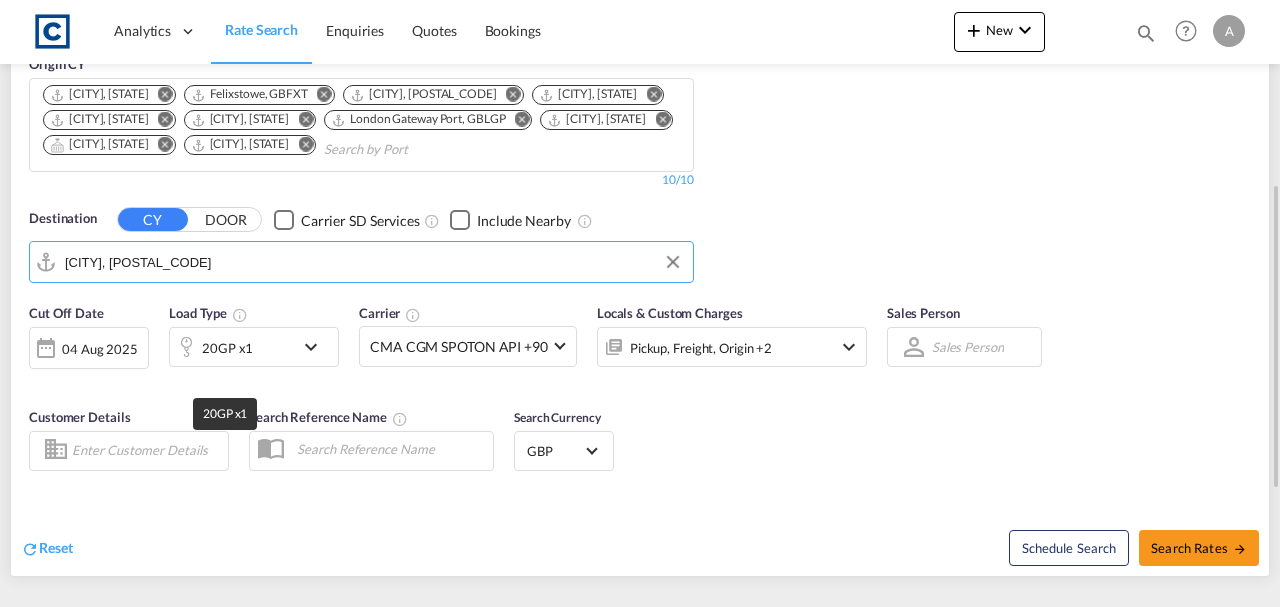 click on "20GP x1" at bounding box center (227, 348) 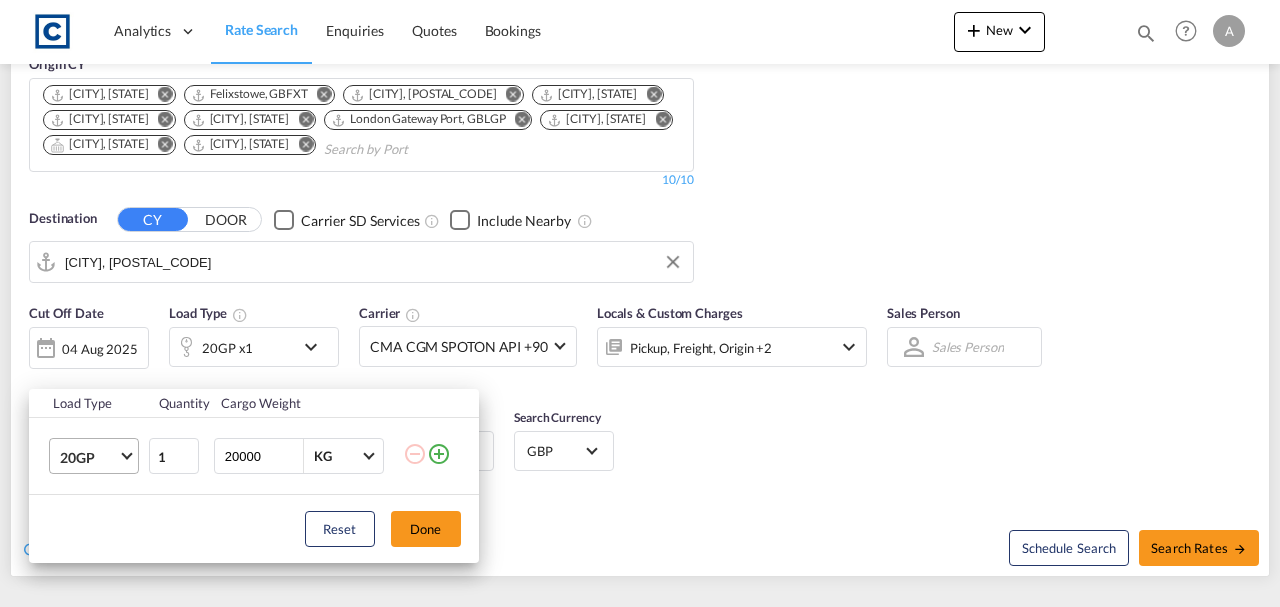 click on "20GP" at bounding box center [98, 456] 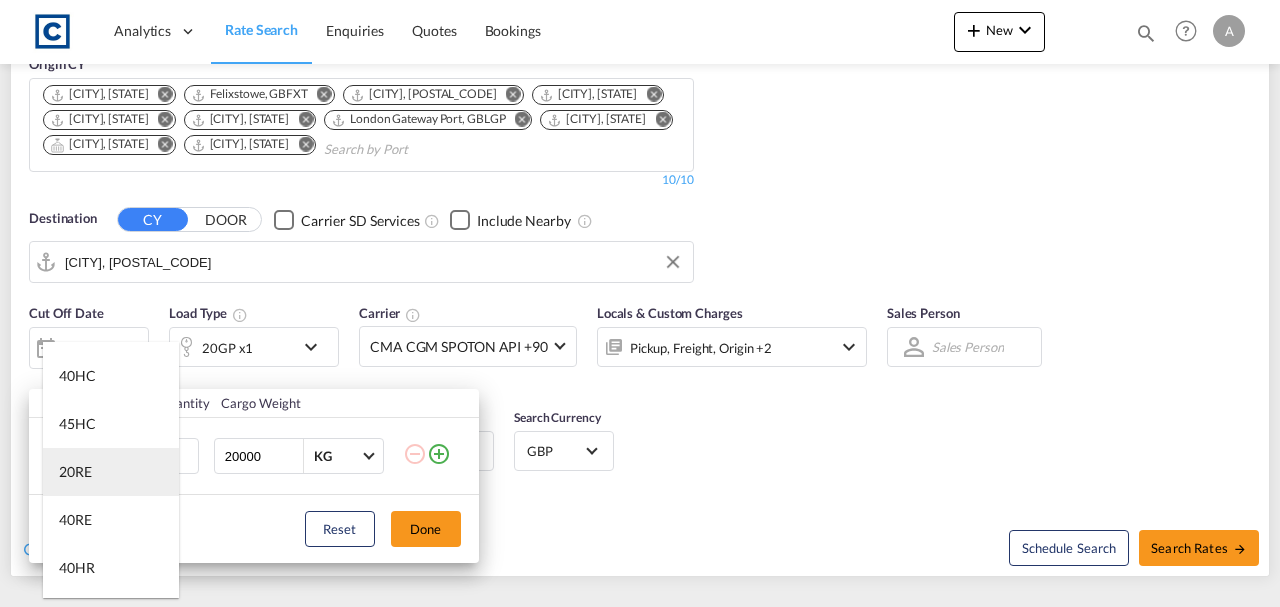 scroll, scrollTop: 124, scrollLeft: 0, axis: vertical 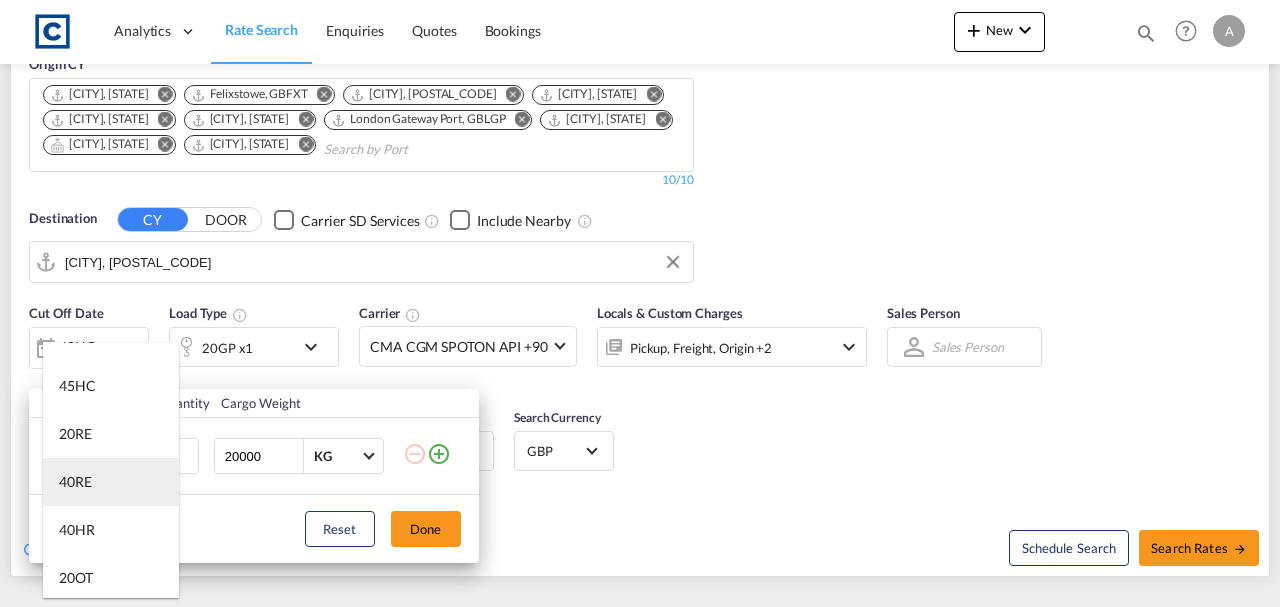 click on "40RE" at bounding box center [111, 482] 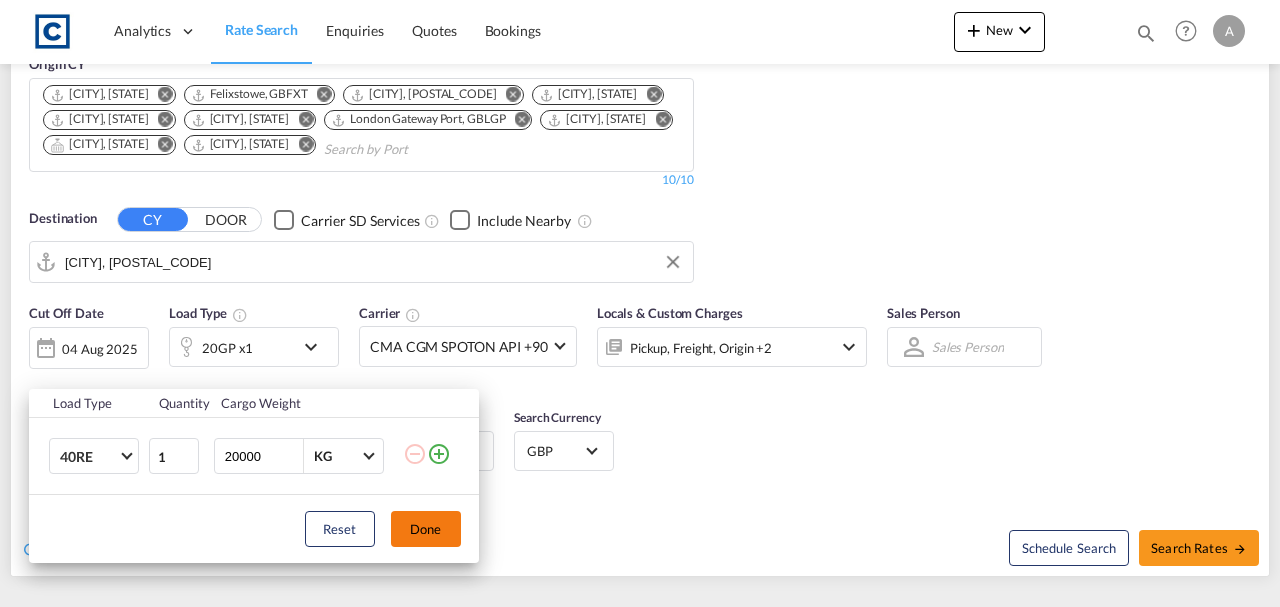 click on "Done" at bounding box center (426, 529) 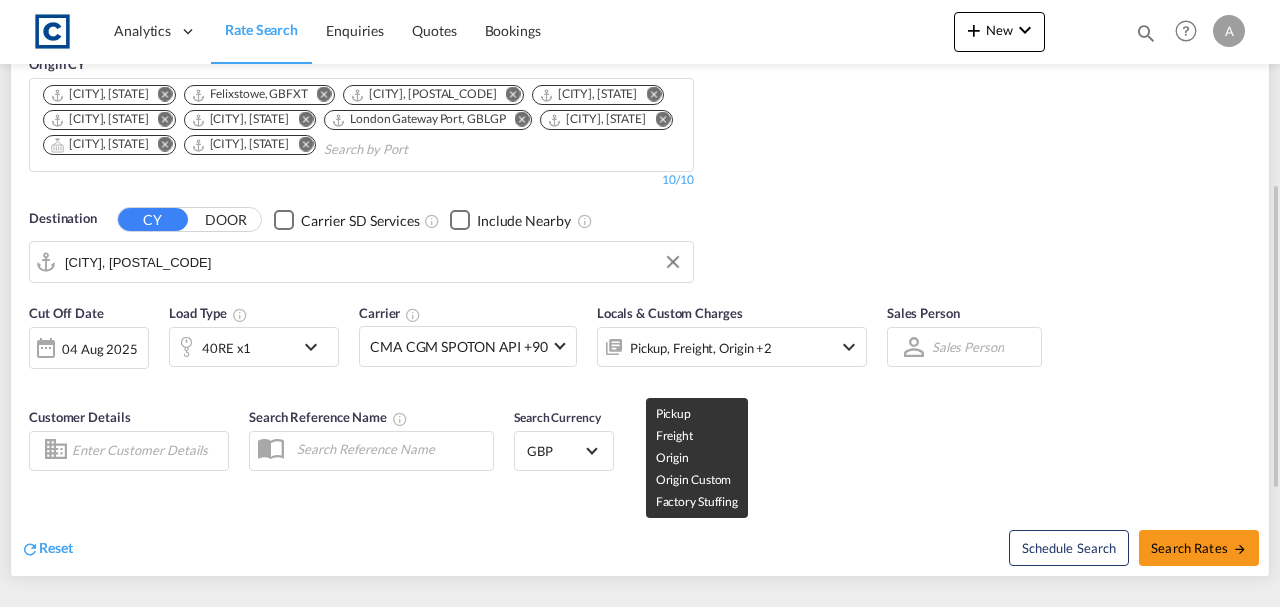 click on "Pickup,  Freight,  Origin +2" at bounding box center (701, 348) 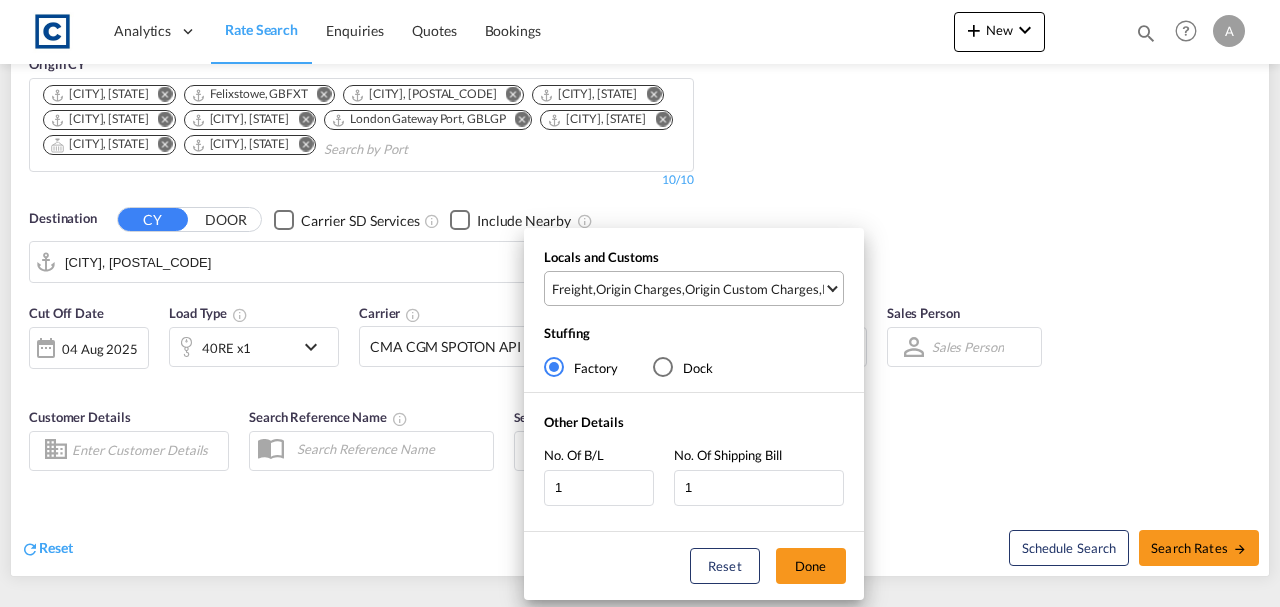 click on "Origin Custom Charges" at bounding box center (752, 289) 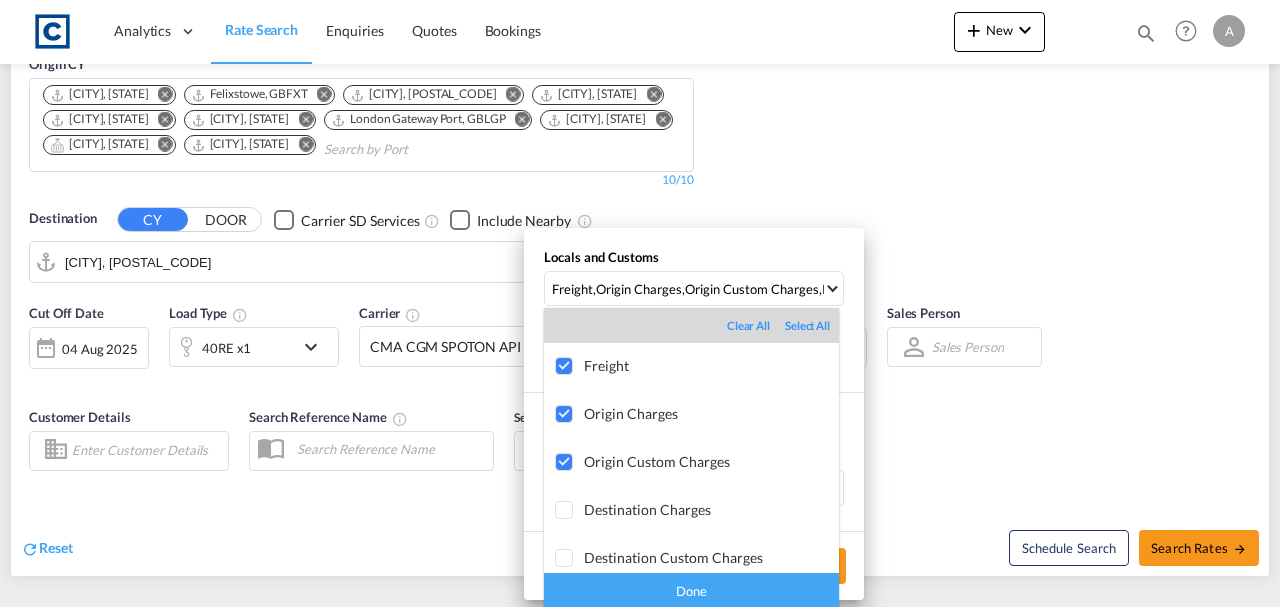 click on "Done" at bounding box center [691, 590] 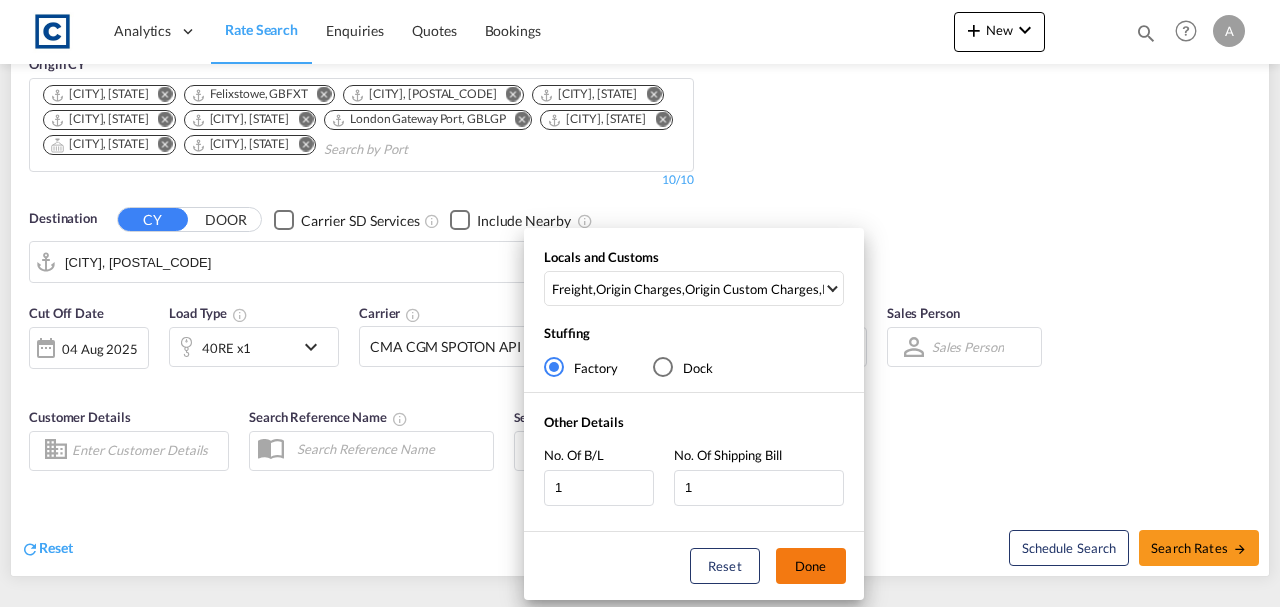 click on "Done" at bounding box center (811, 566) 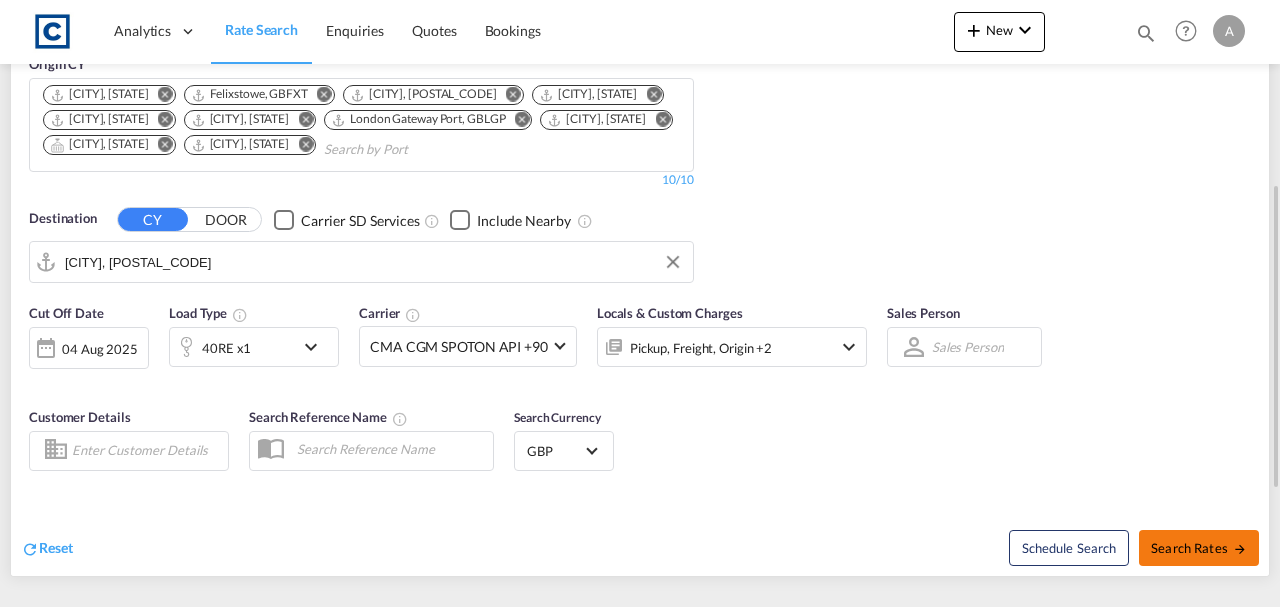 click on "Search Rates" at bounding box center (1199, 548) 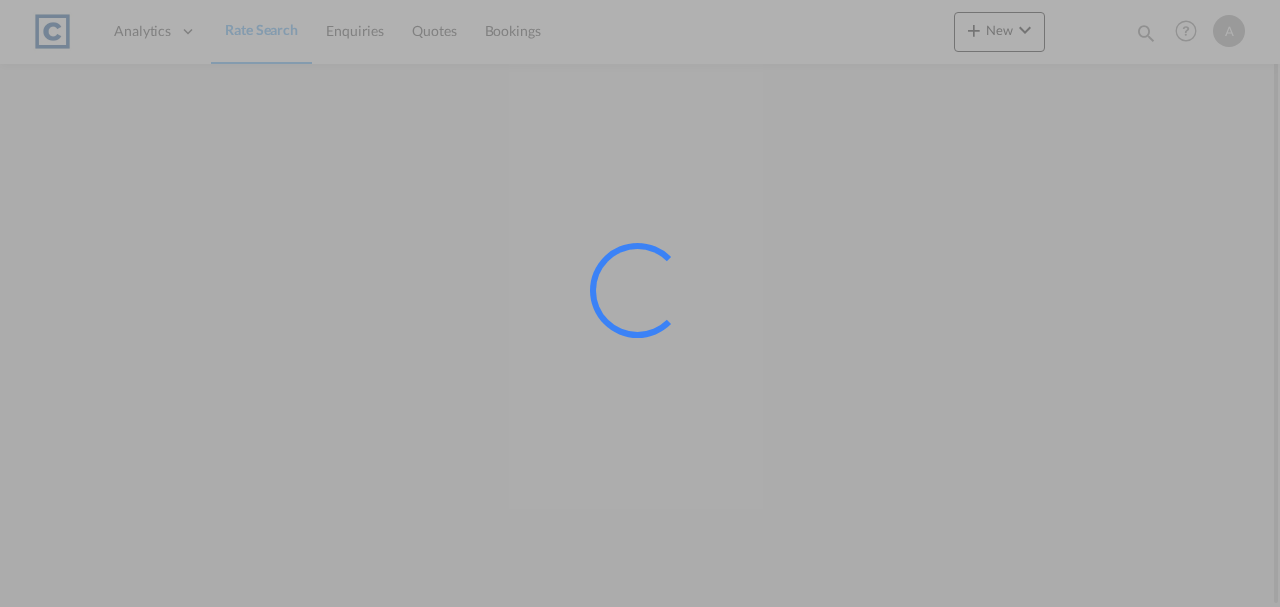 scroll, scrollTop: 0, scrollLeft: 0, axis: both 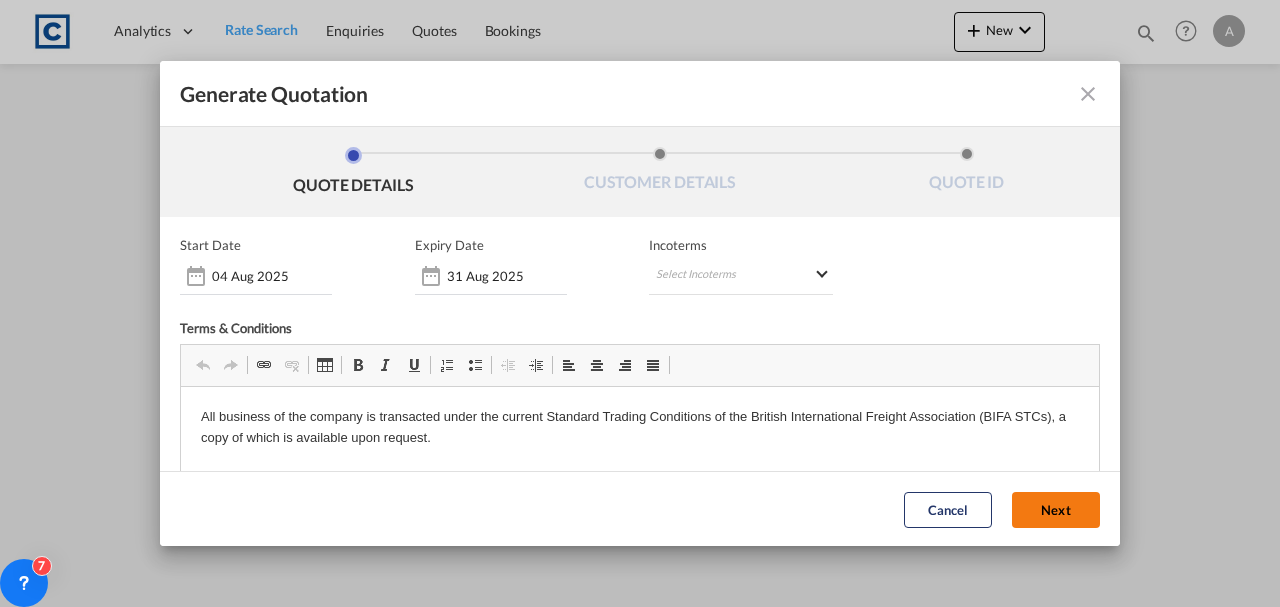 click on "Next" at bounding box center [1056, 509] 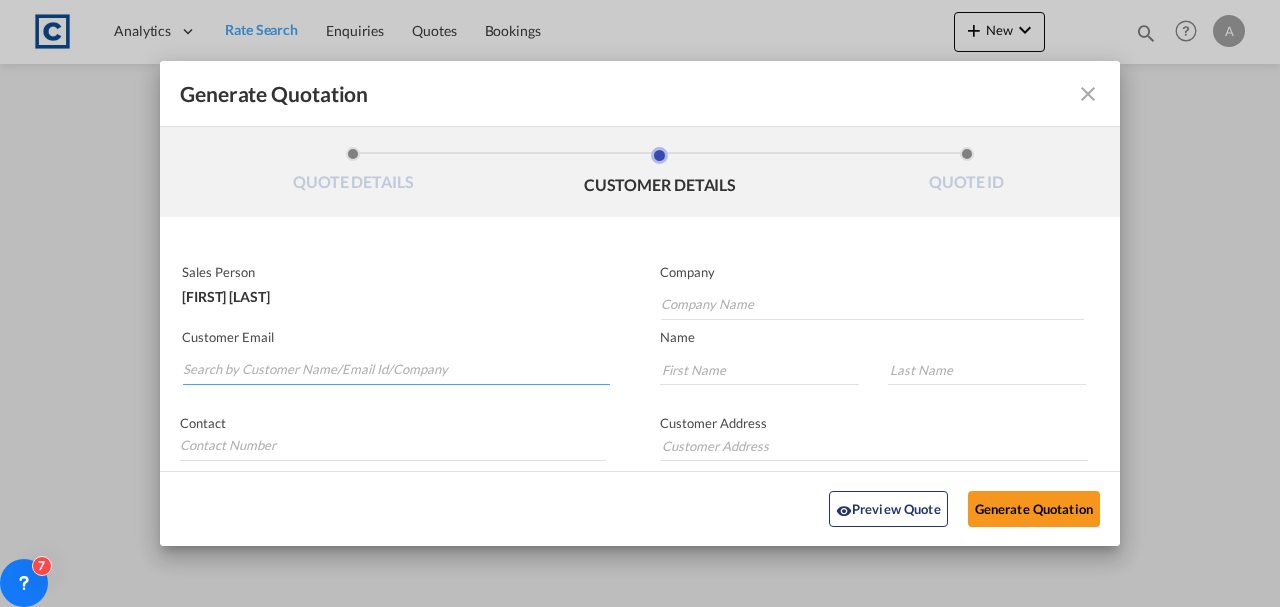 click at bounding box center (396, 370) 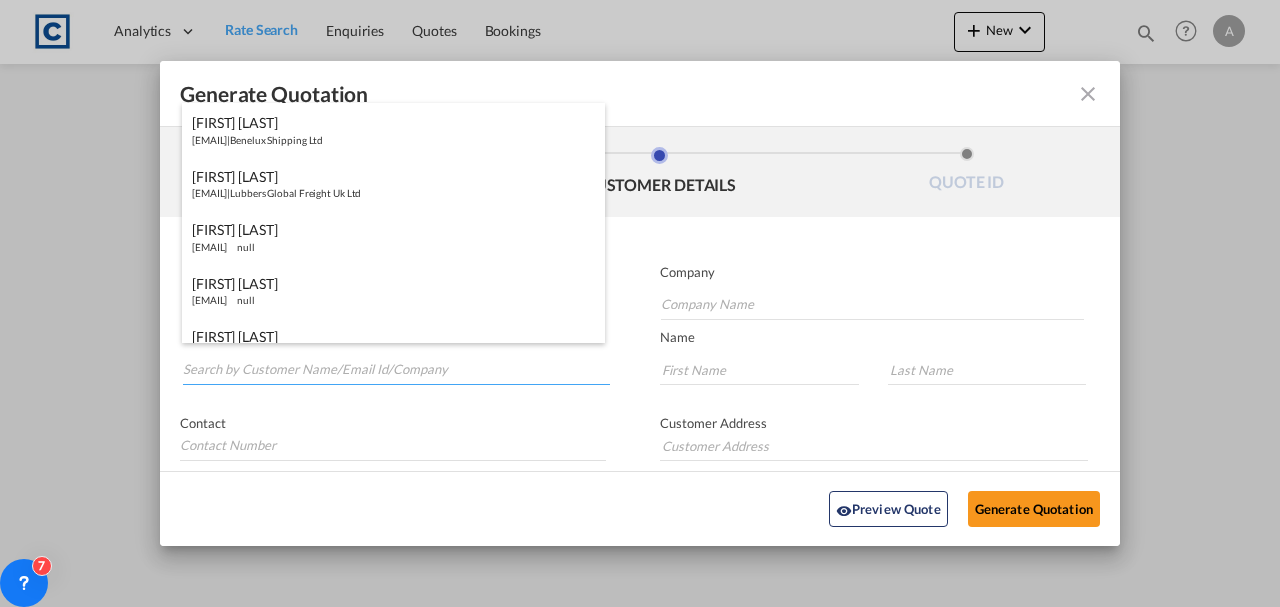 paste on "[EMAIL]" 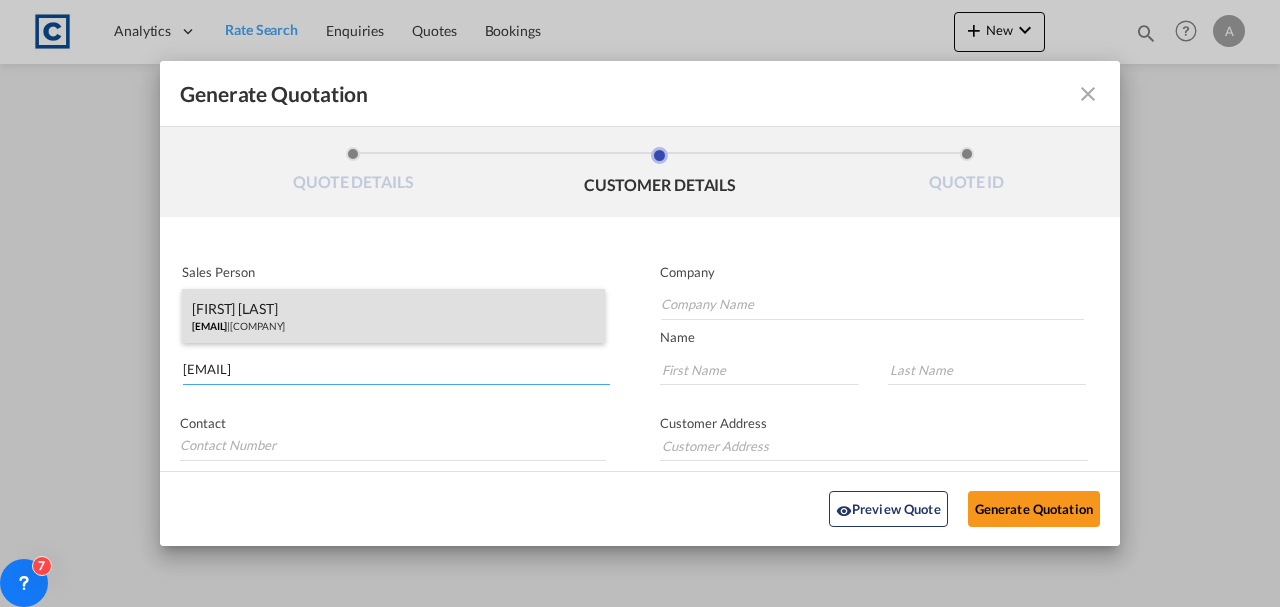 type on "[EMAIL]" 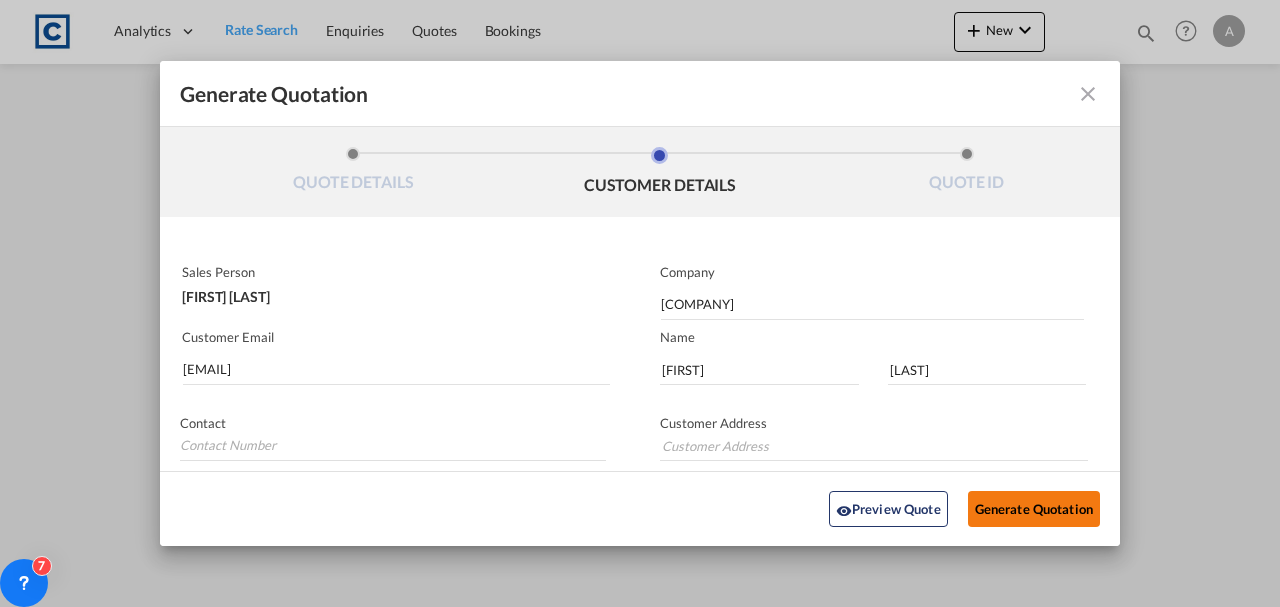 click on "Generate Quotation" at bounding box center [1034, 509] 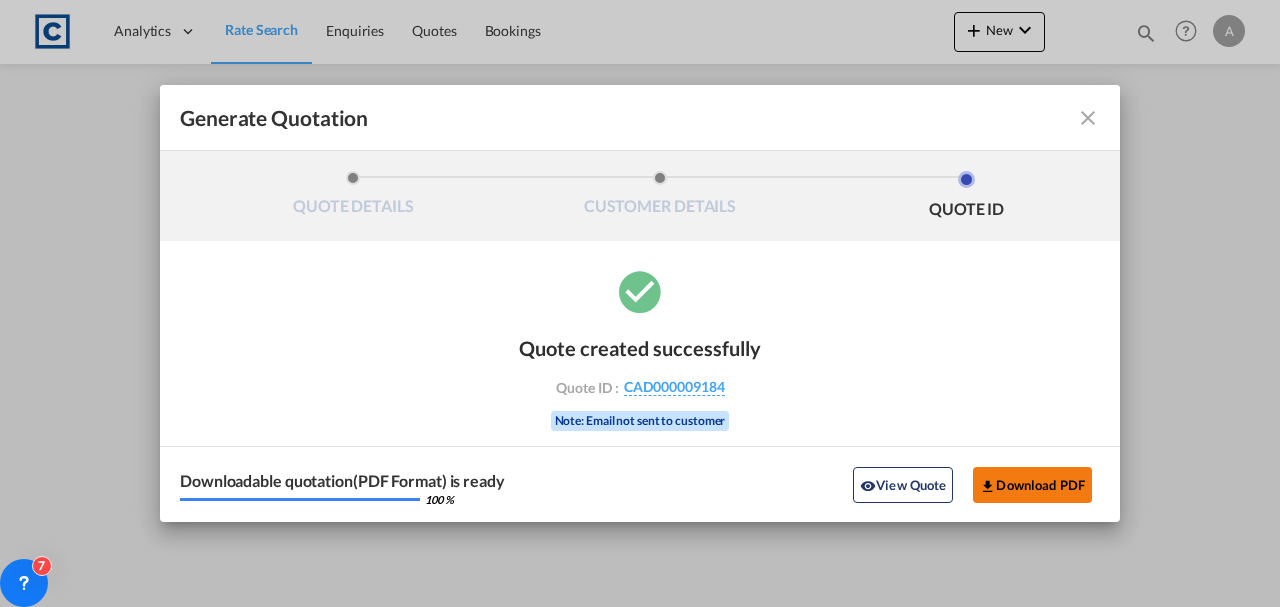 click at bounding box center (988, 486) 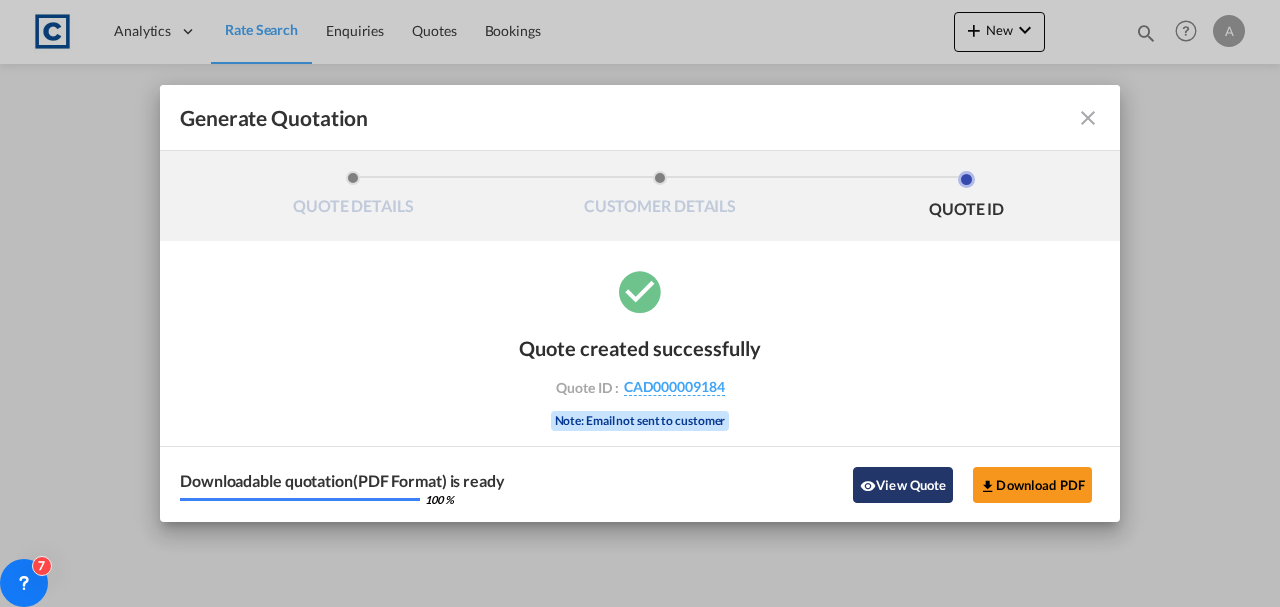 click on "View Quote" at bounding box center (903, 485) 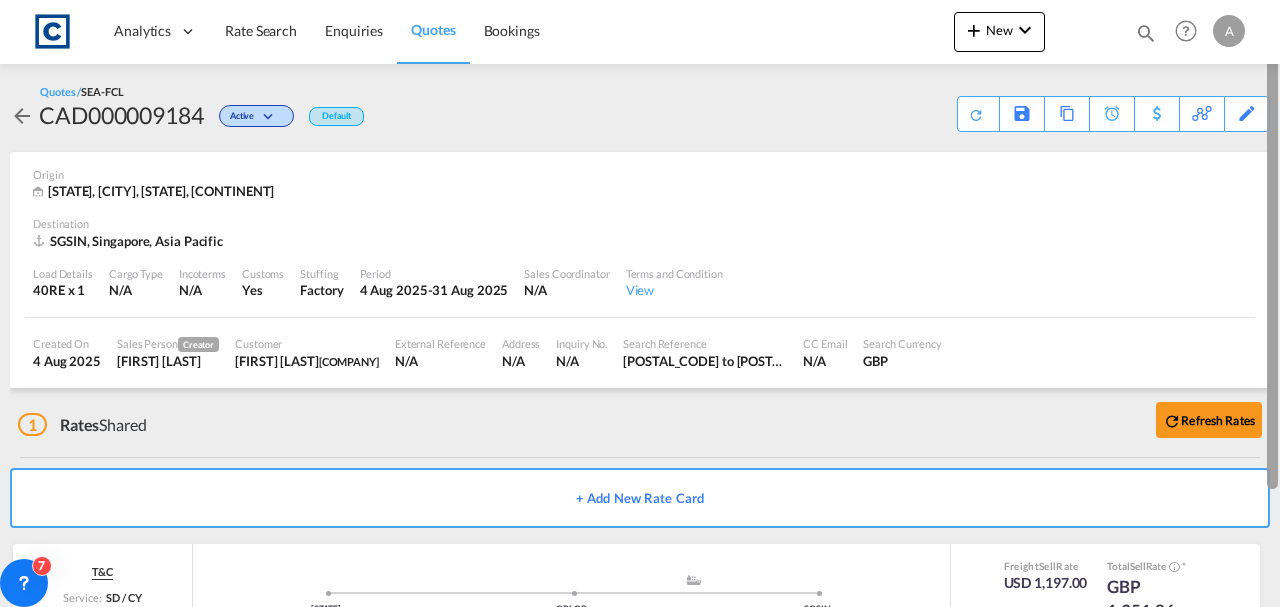 drag, startPoint x: 1277, startPoint y: 132, endPoint x: 1279, endPoint y: 196, distance: 64.03124 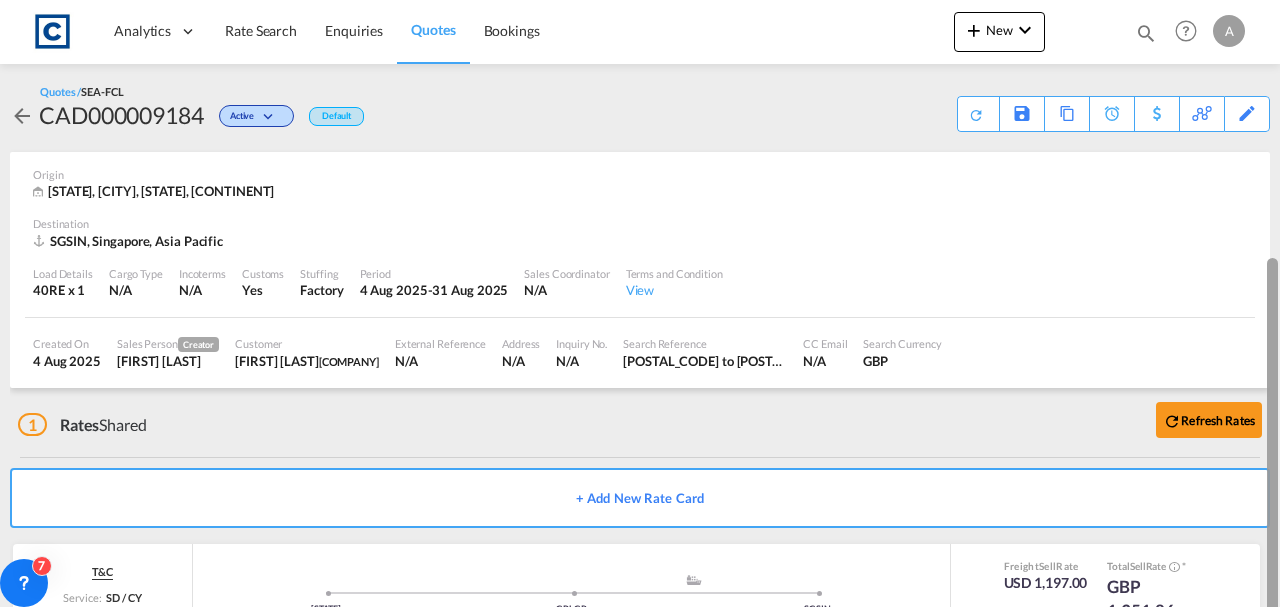 scroll, scrollTop: 141, scrollLeft: 0, axis: vertical 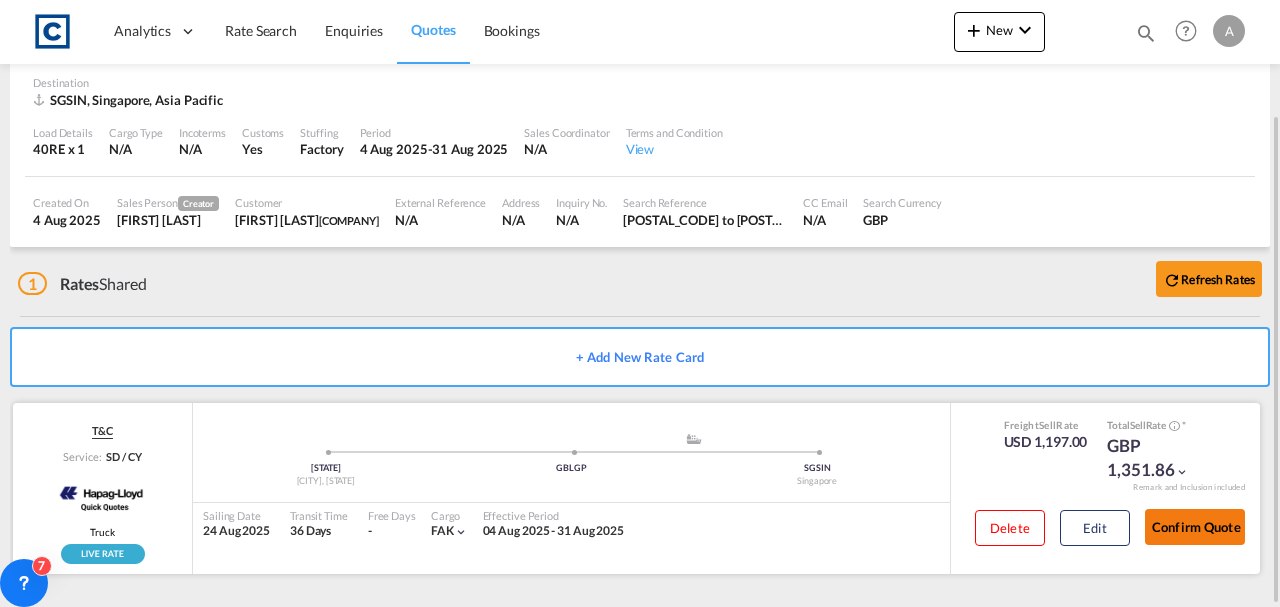 click on "Confirm Quote" at bounding box center [1195, 527] 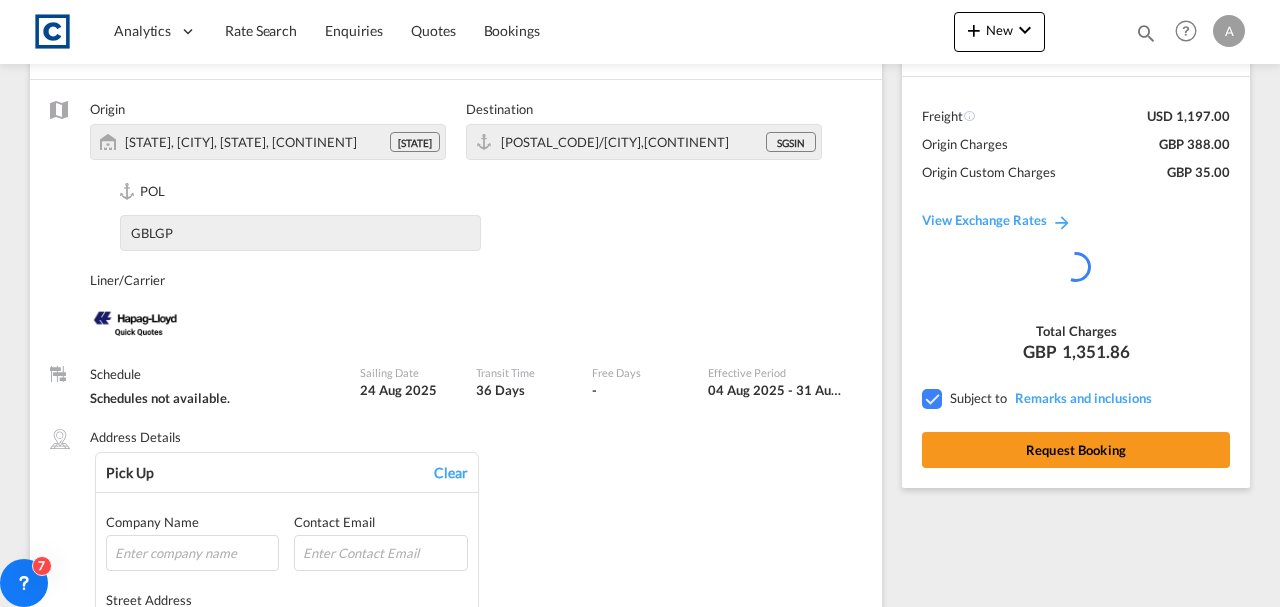 scroll, scrollTop: 1482, scrollLeft: 0, axis: vertical 